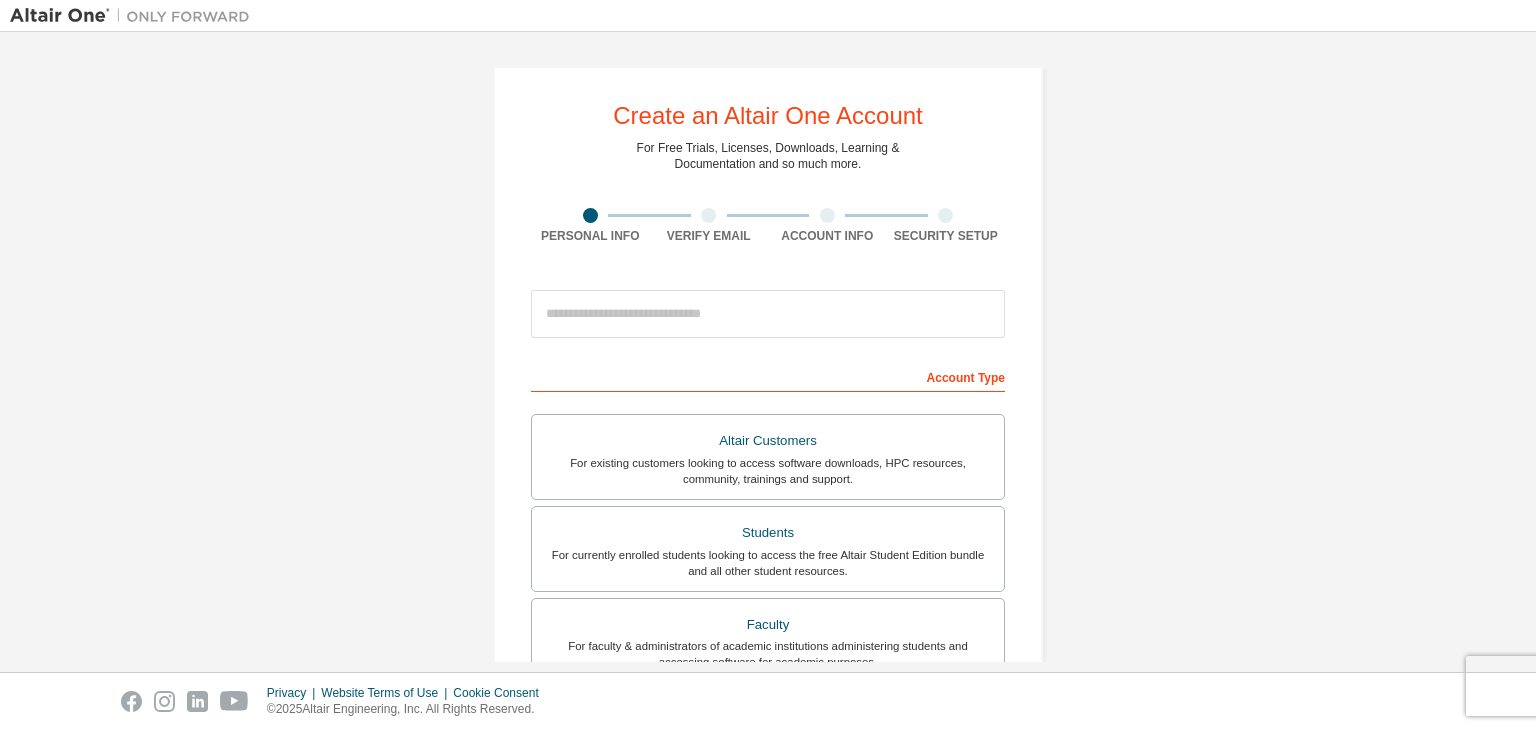 scroll, scrollTop: 0, scrollLeft: 0, axis: both 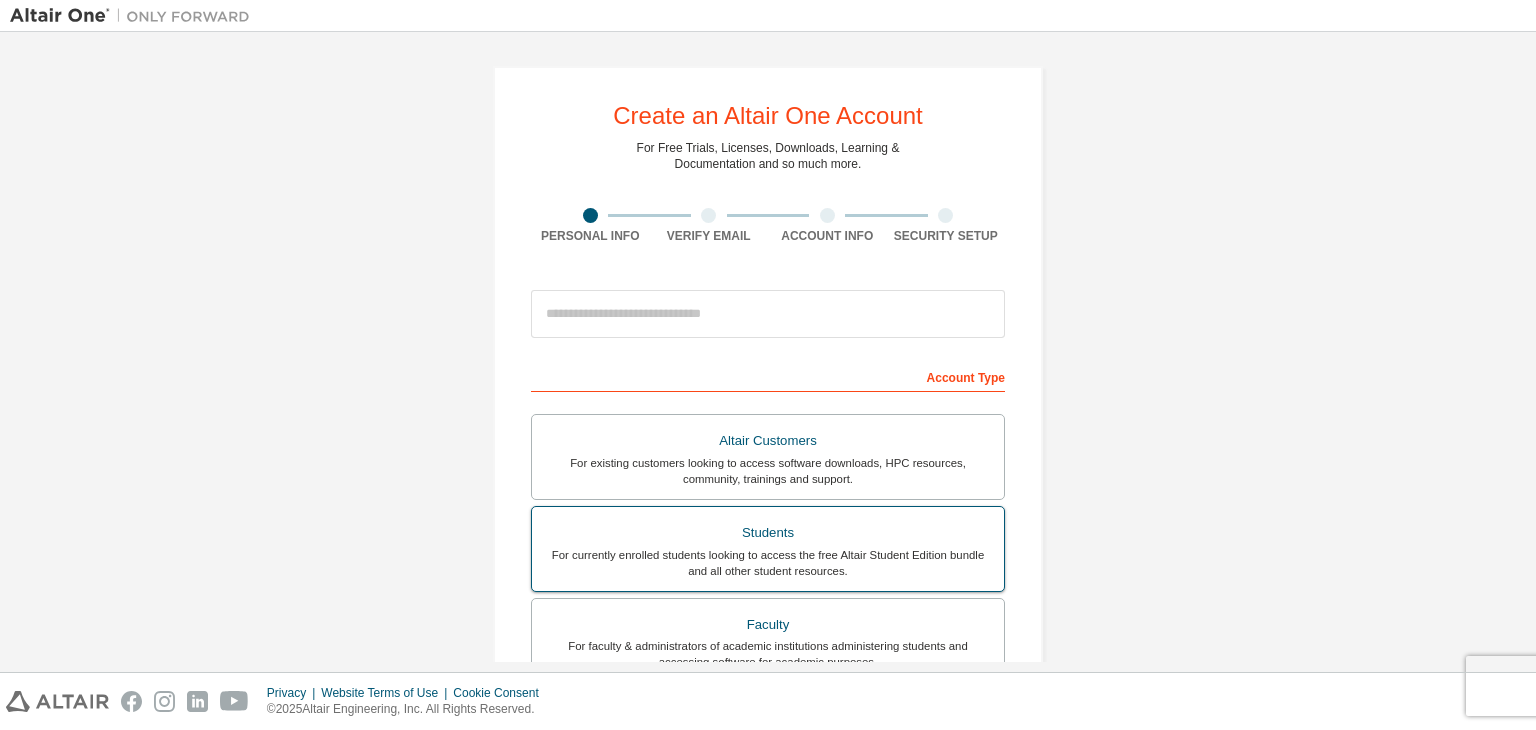 click on "For currently enrolled students looking to access the free Altair Student Edition bundle and all other student resources." at bounding box center [768, 563] 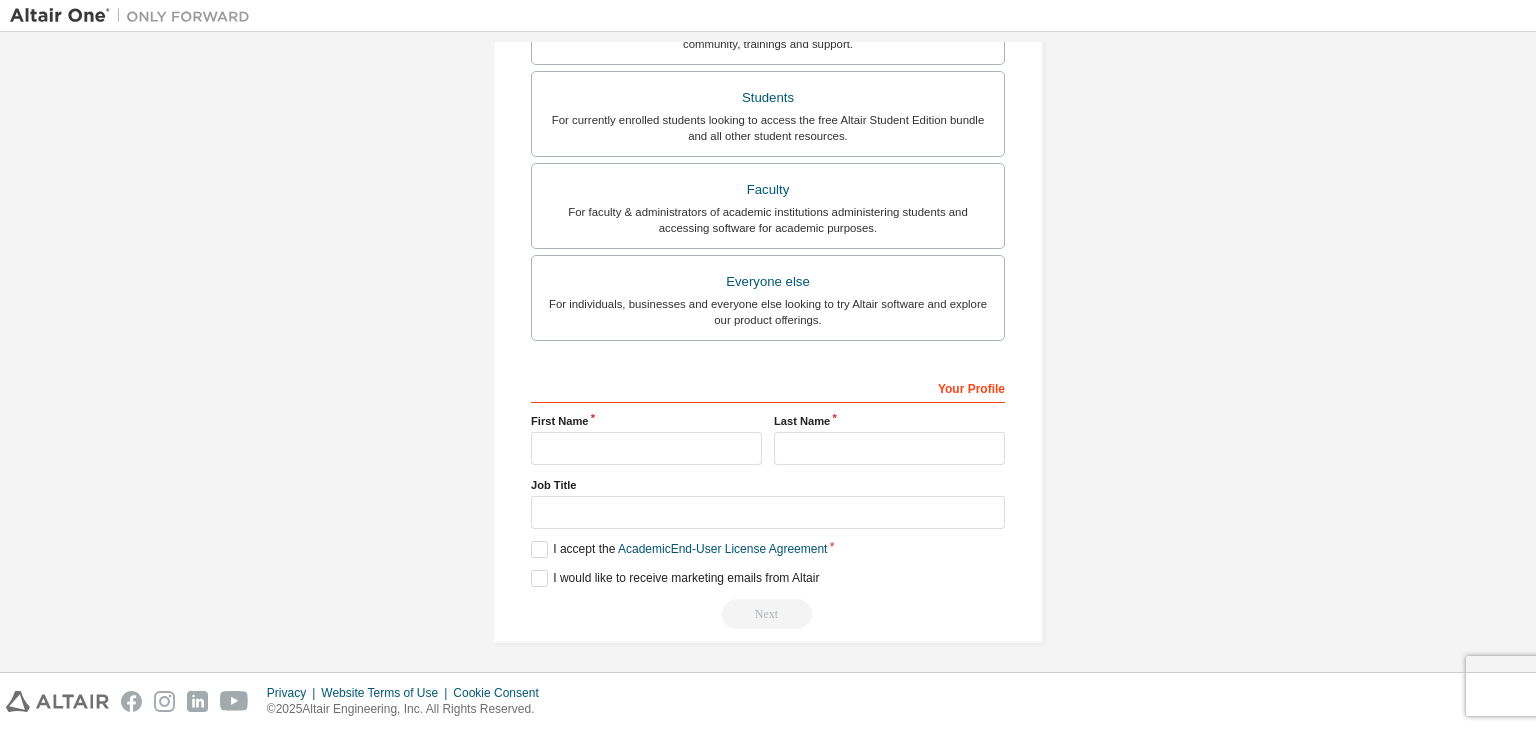 scroll, scrollTop: 487, scrollLeft: 0, axis: vertical 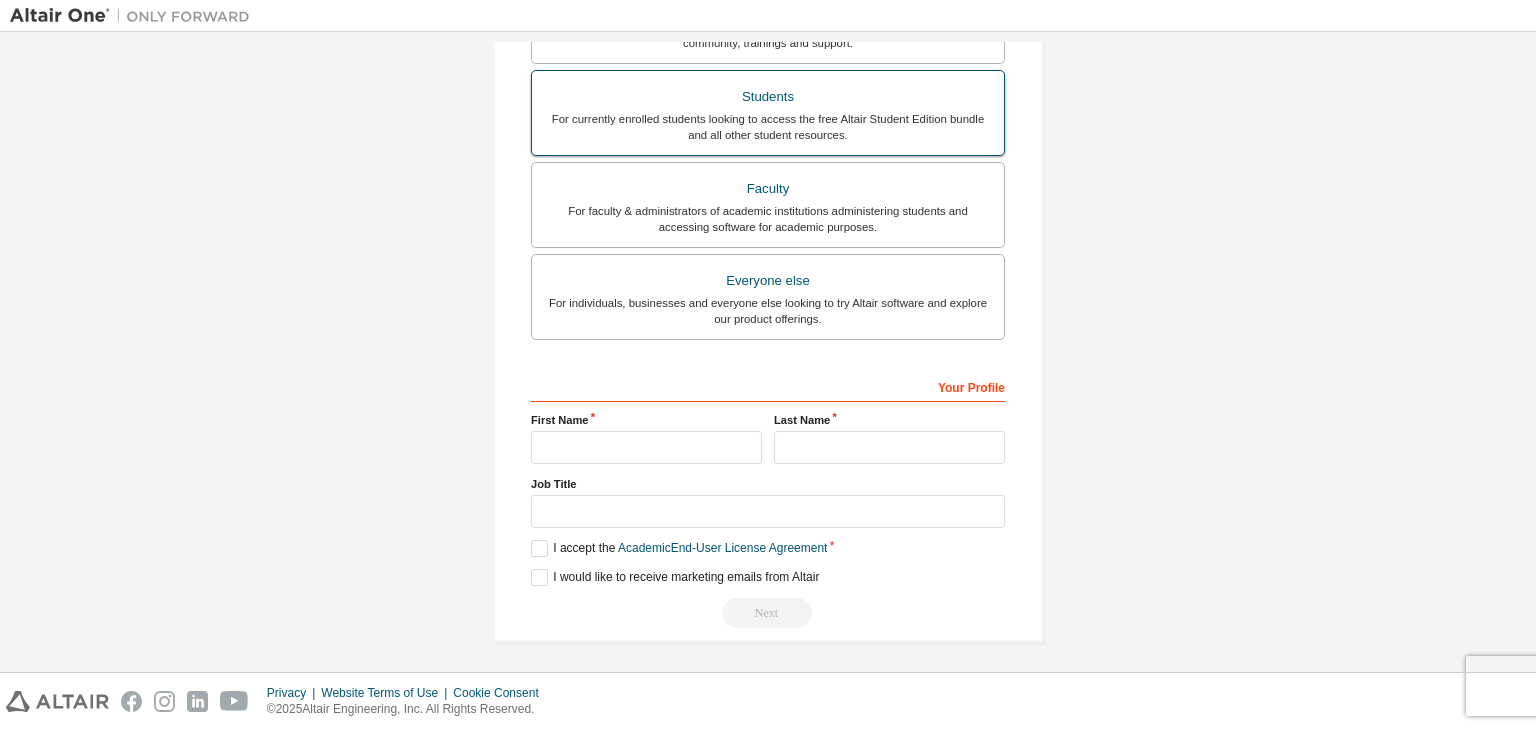 click on "For currently enrolled students looking to access the free Altair Student Edition bundle and all other student resources." at bounding box center (768, 127) 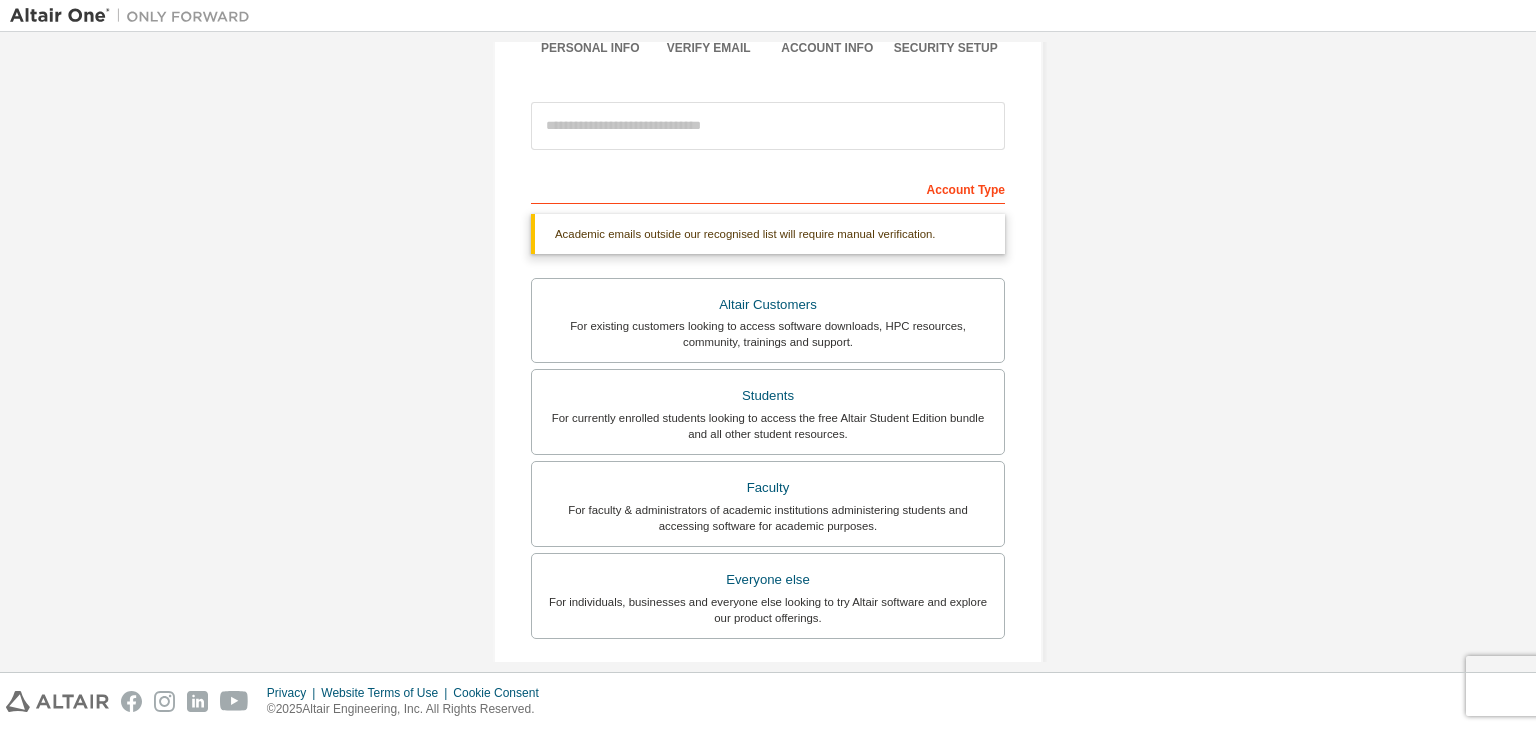scroll, scrollTop: 187, scrollLeft: 0, axis: vertical 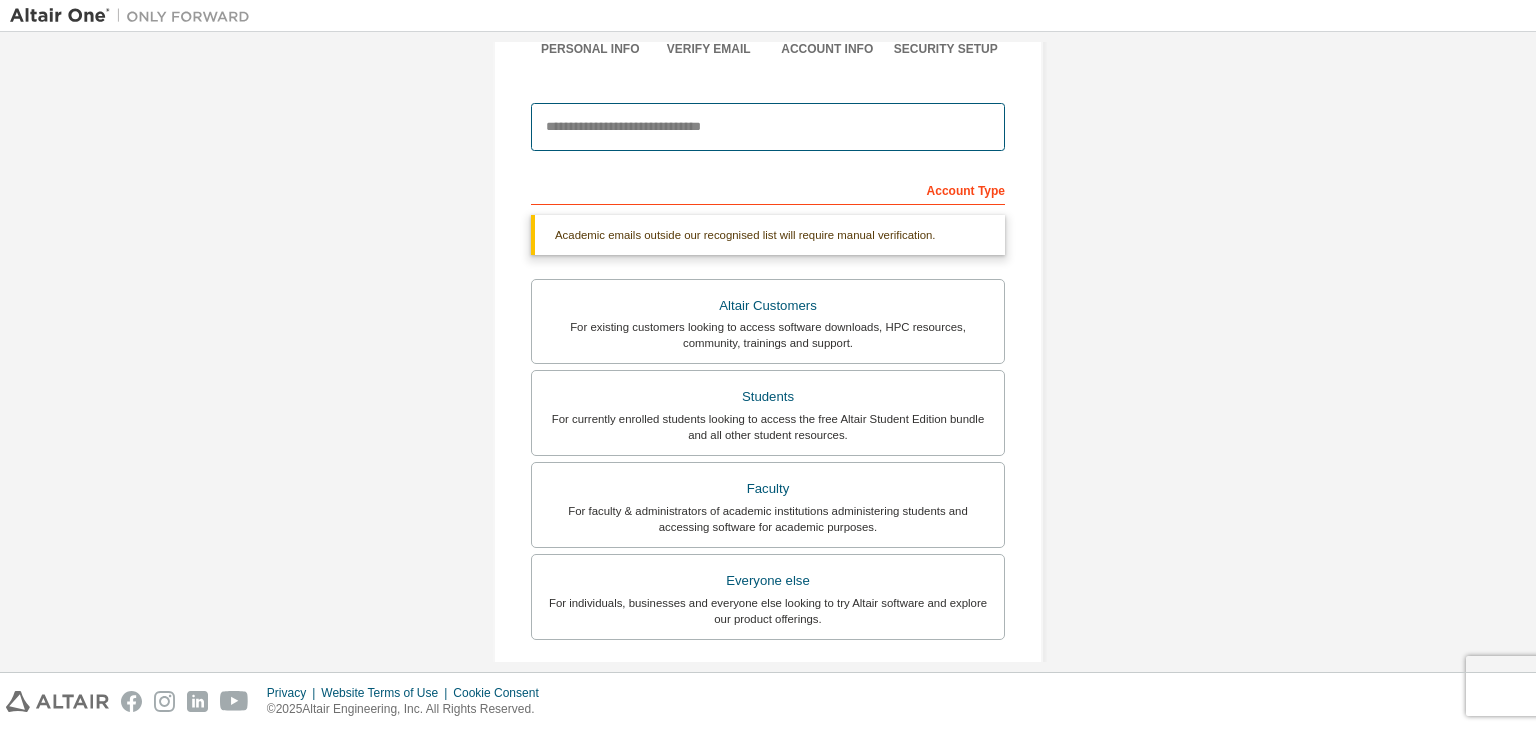 click at bounding box center [768, 127] 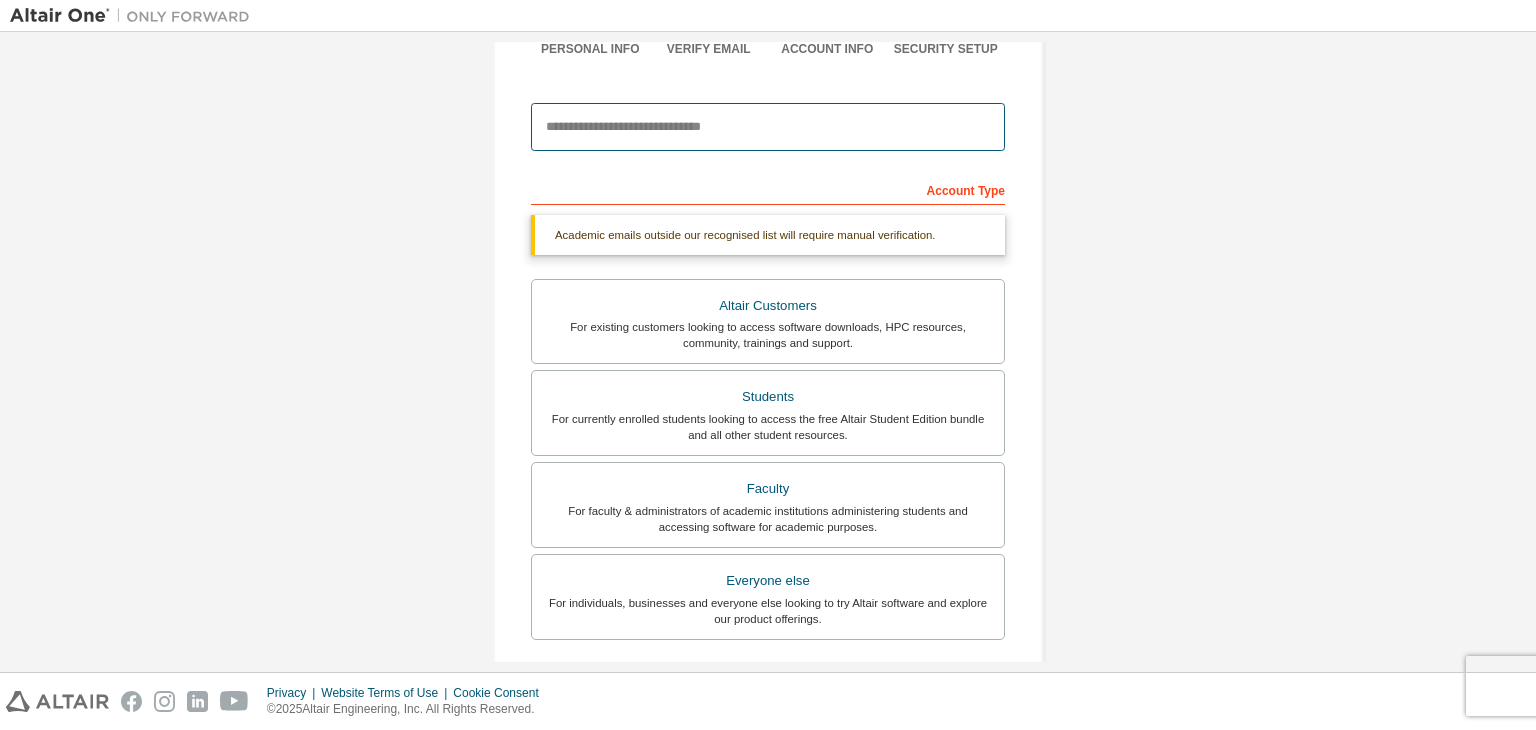 type on "**********" 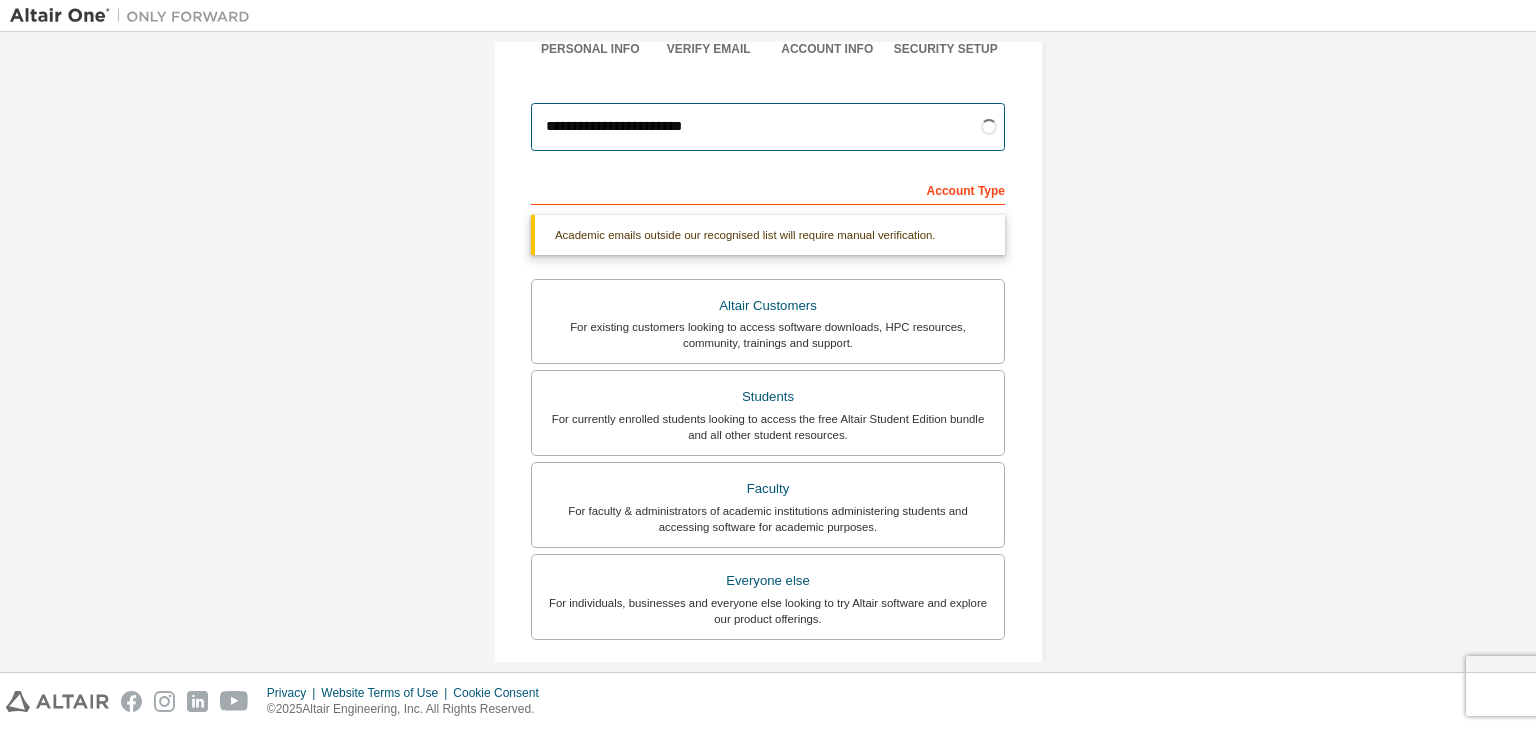 scroll, scrollTop: 0, scrollLeft: 0, axis: both 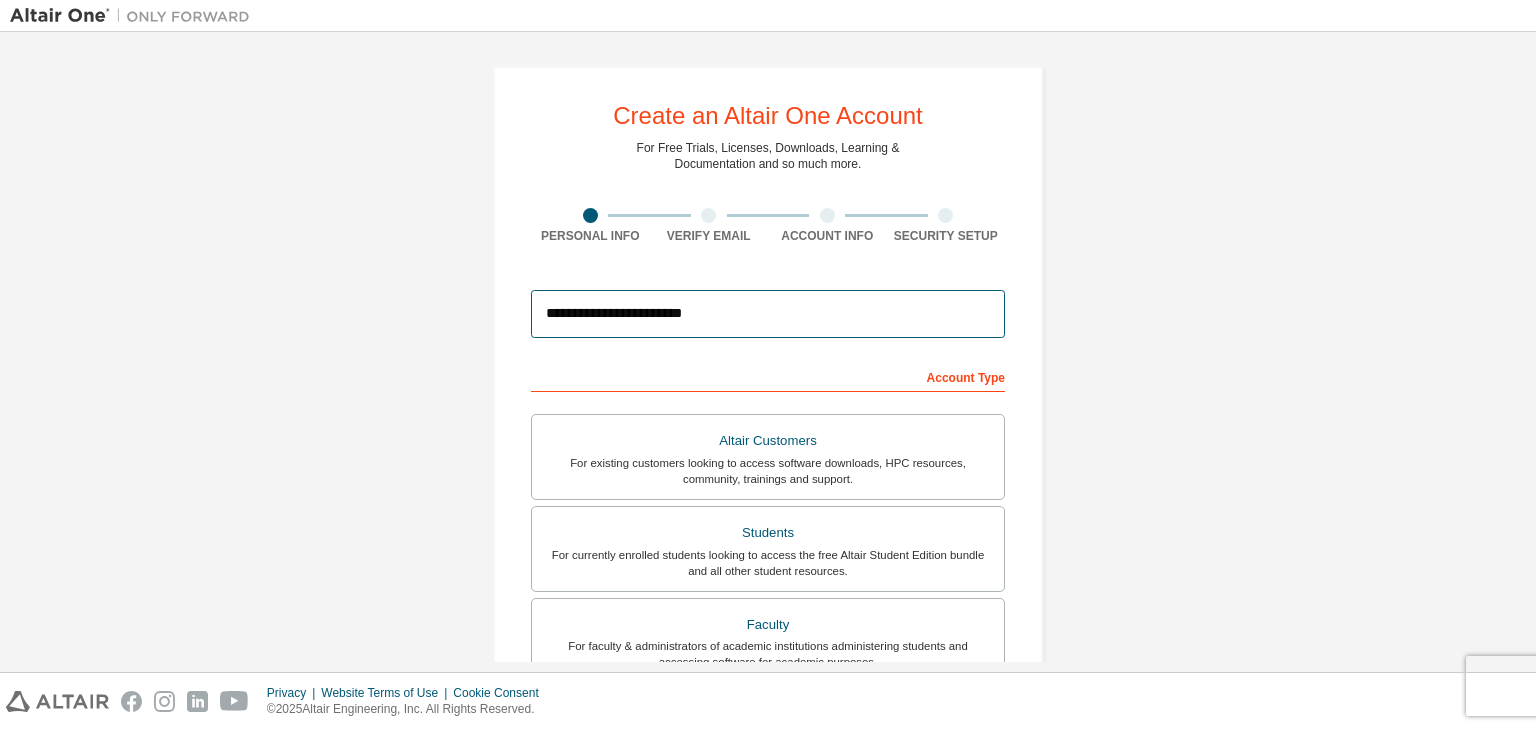 click on "**********" at bounding box center (768, 314) 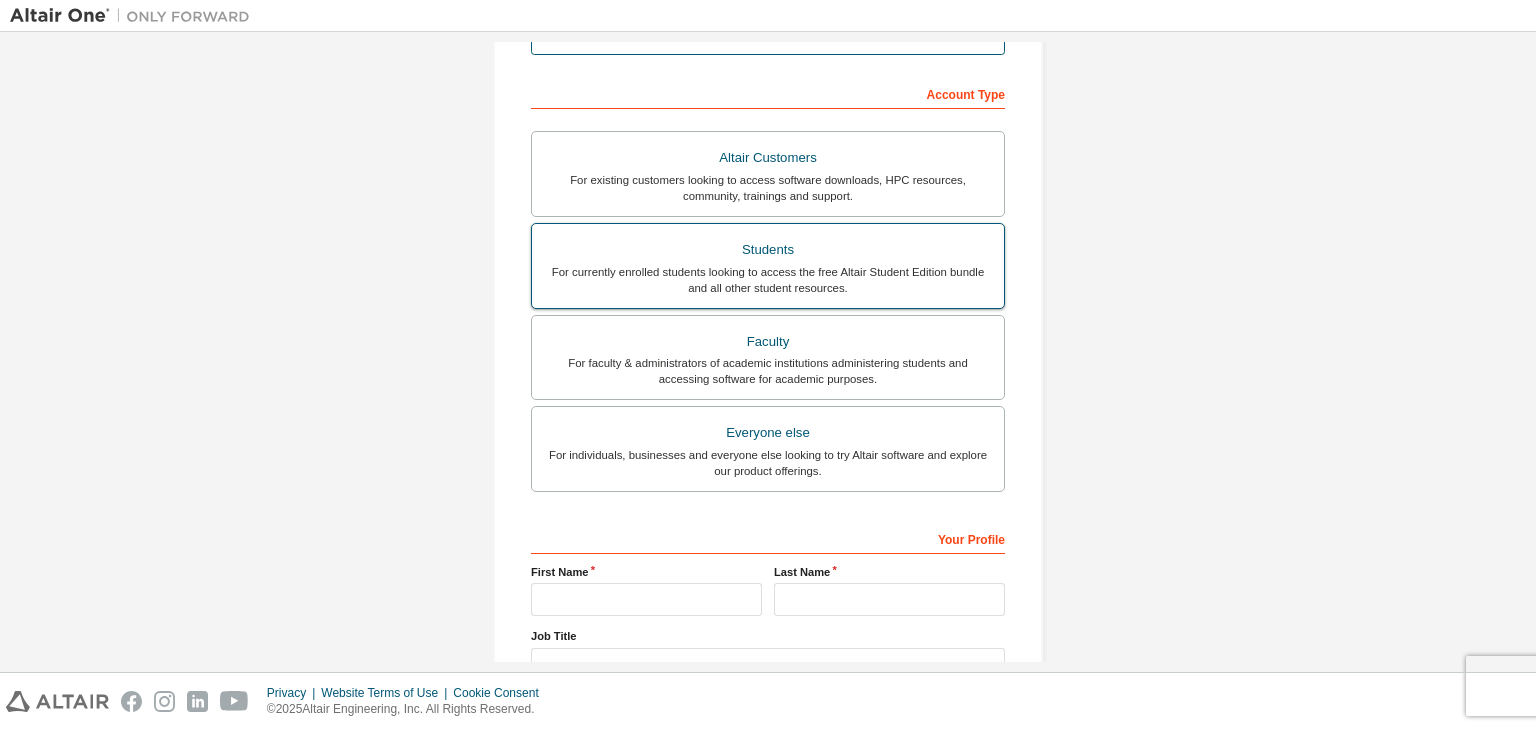 scroll, scrollTop: 300, scrollLeft: 0, axis: vertical 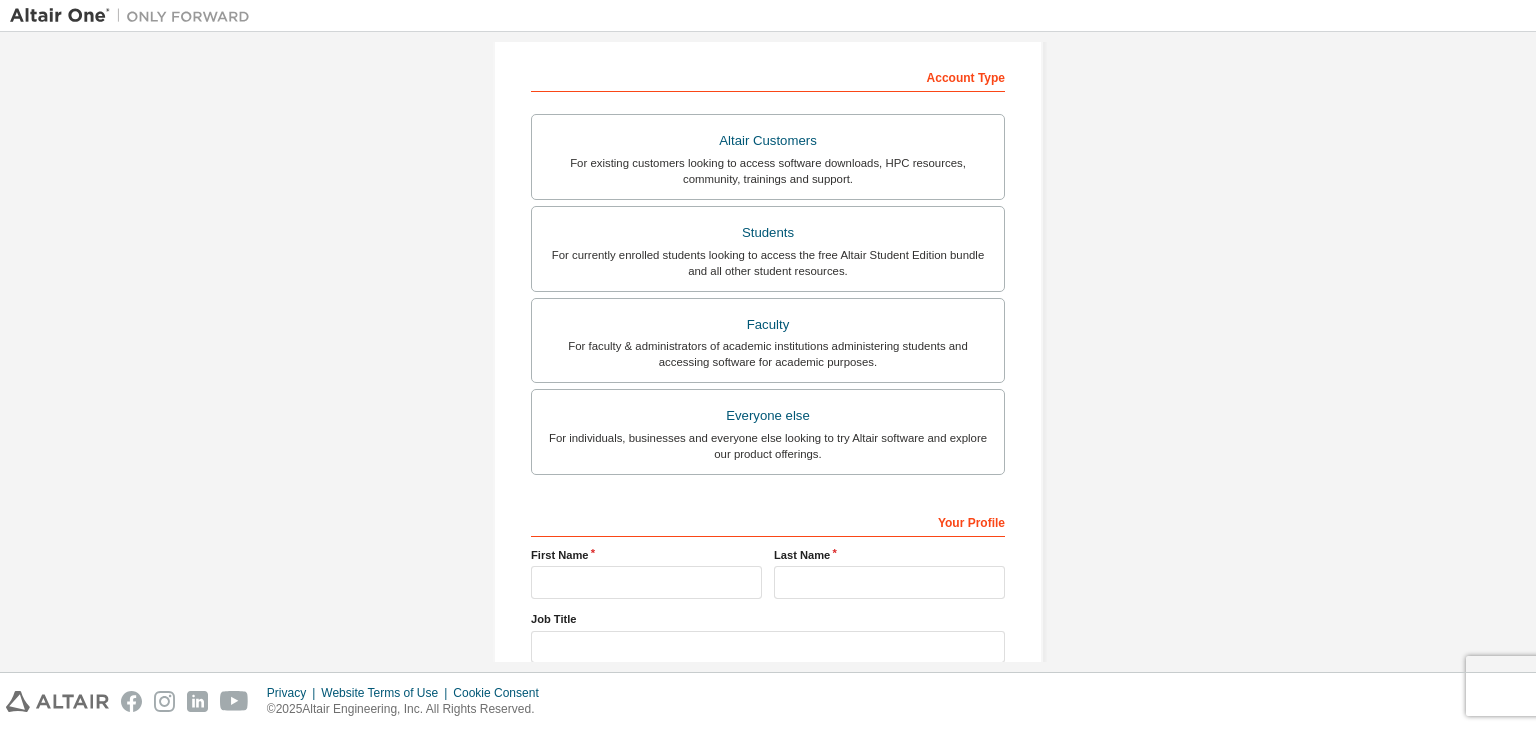 click on "**********" at bounding box center (768, 271) 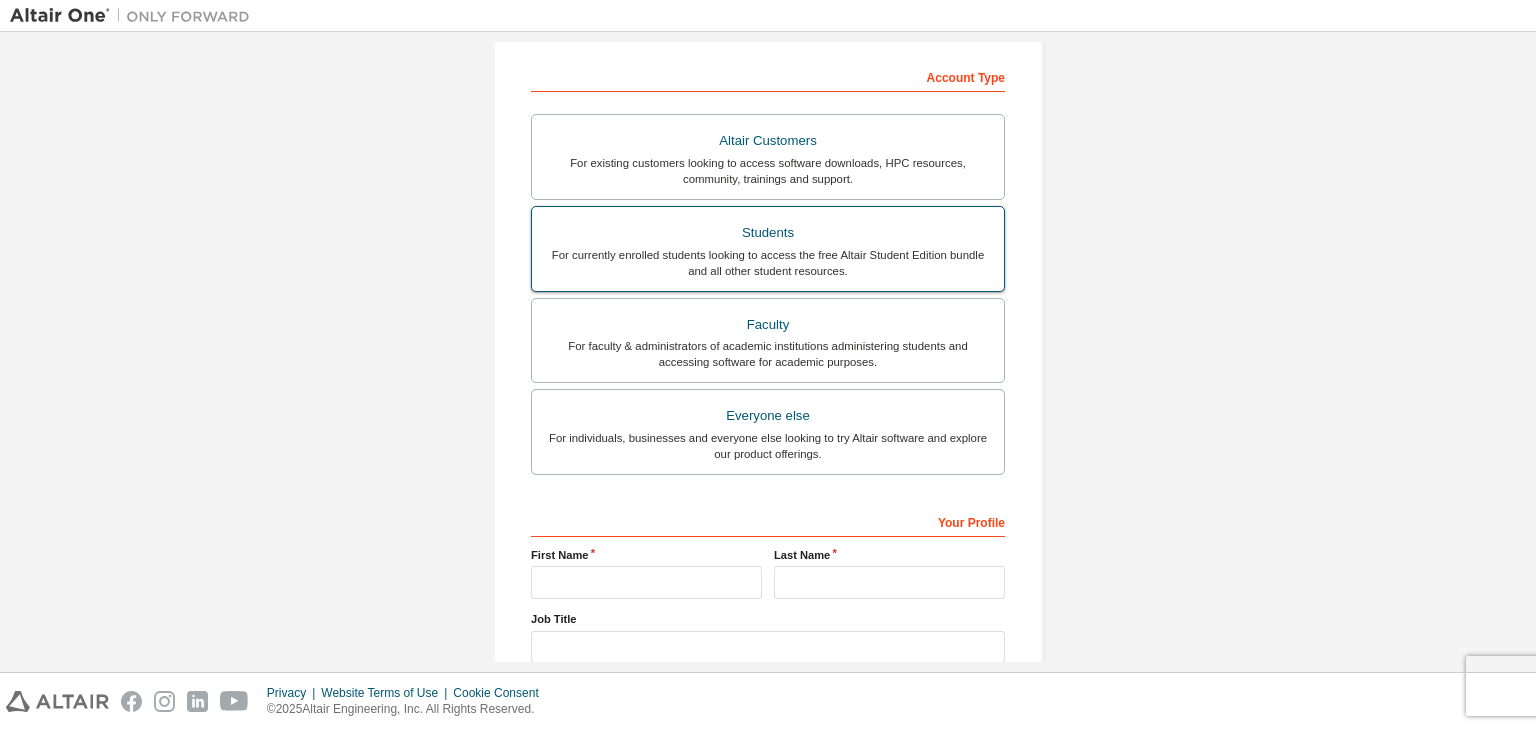 click on "For currently enrolled students looking to access the free Altair Student Edition bundle and all other student resources." at bounding box center (768, 263) 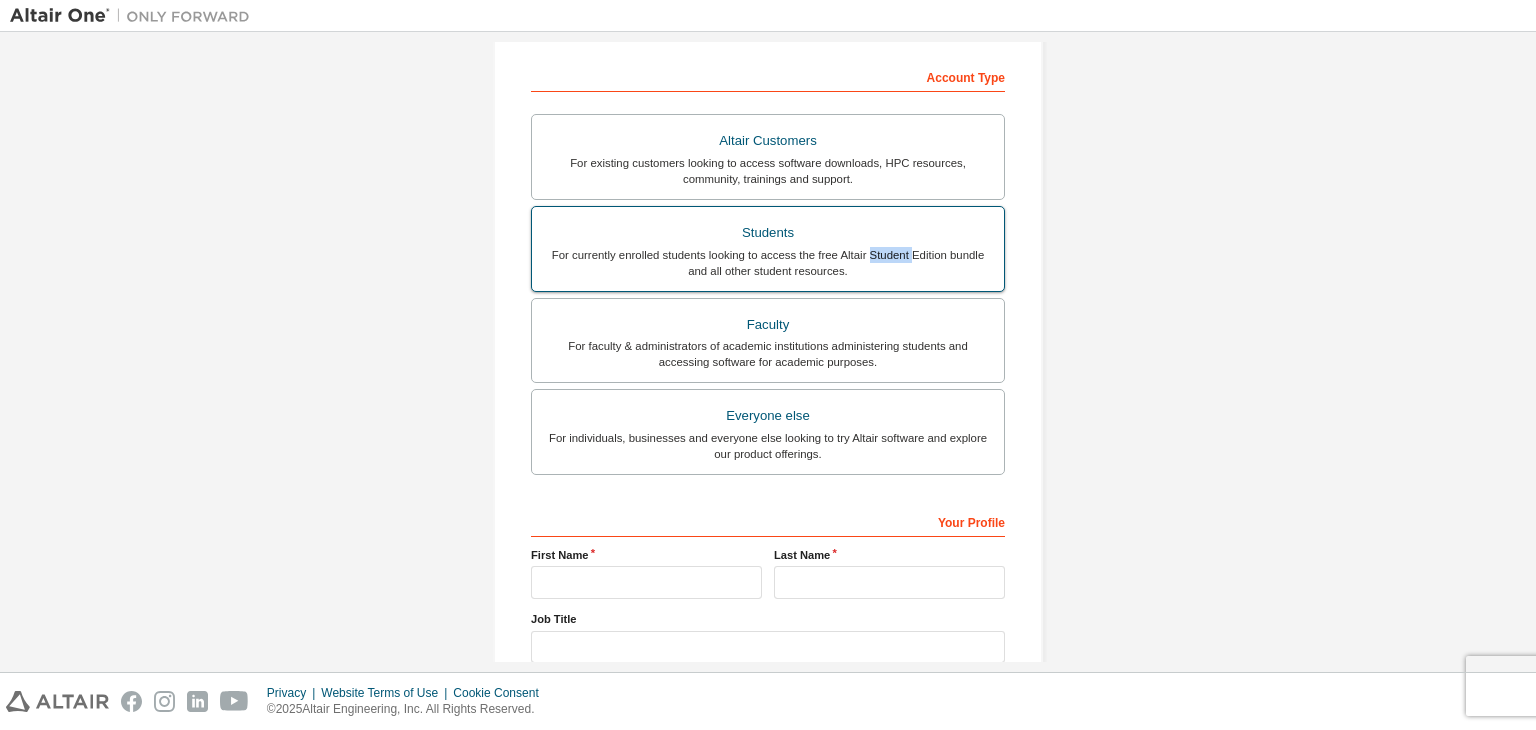 click on "For currently enrolled students looking to access the free Altair Student Edition bundle and all other student resources." at bounding box center [768, 263] 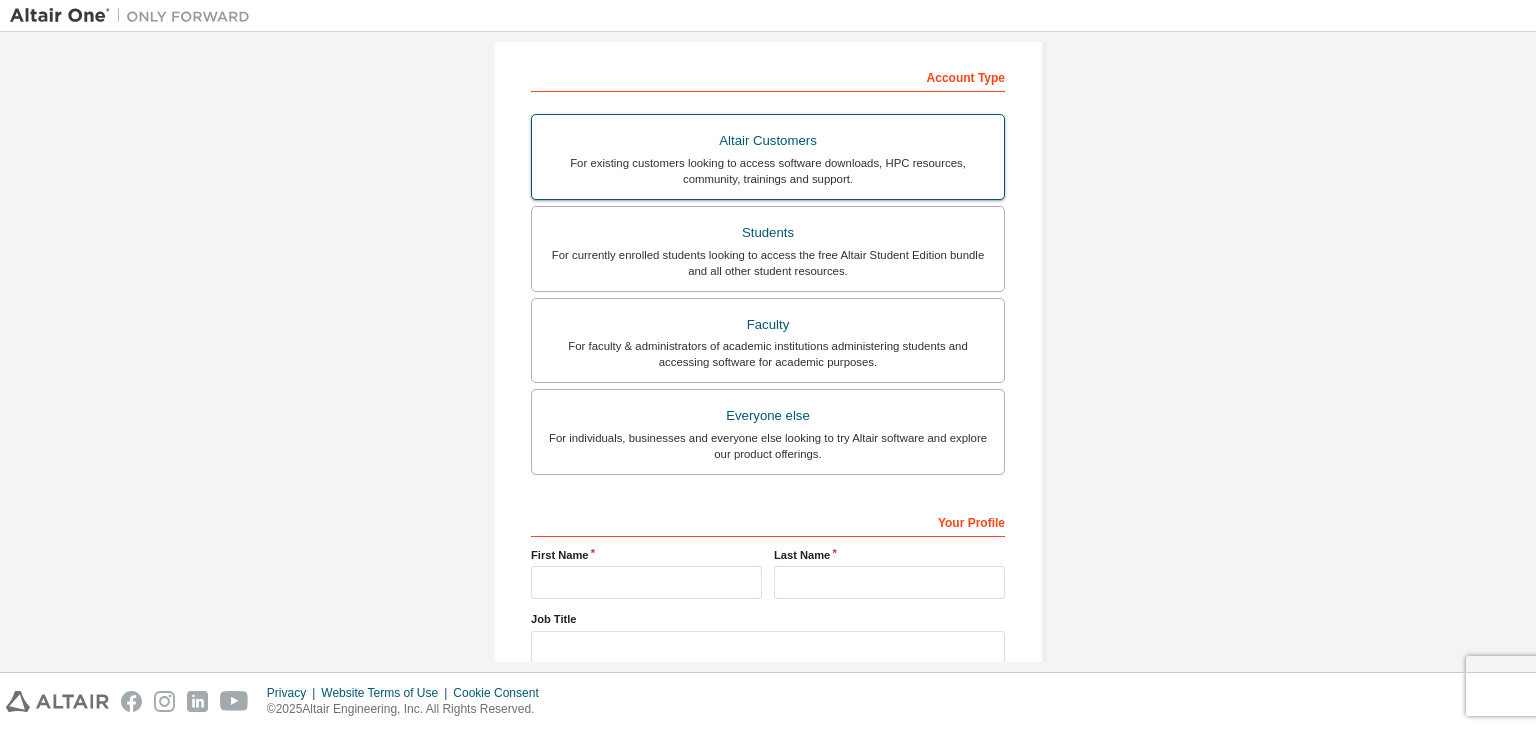 click on "Altair Customers For existing customers looking to access software downloads, HPC resources, community, trainings and support." at bounding box center [768, 157] 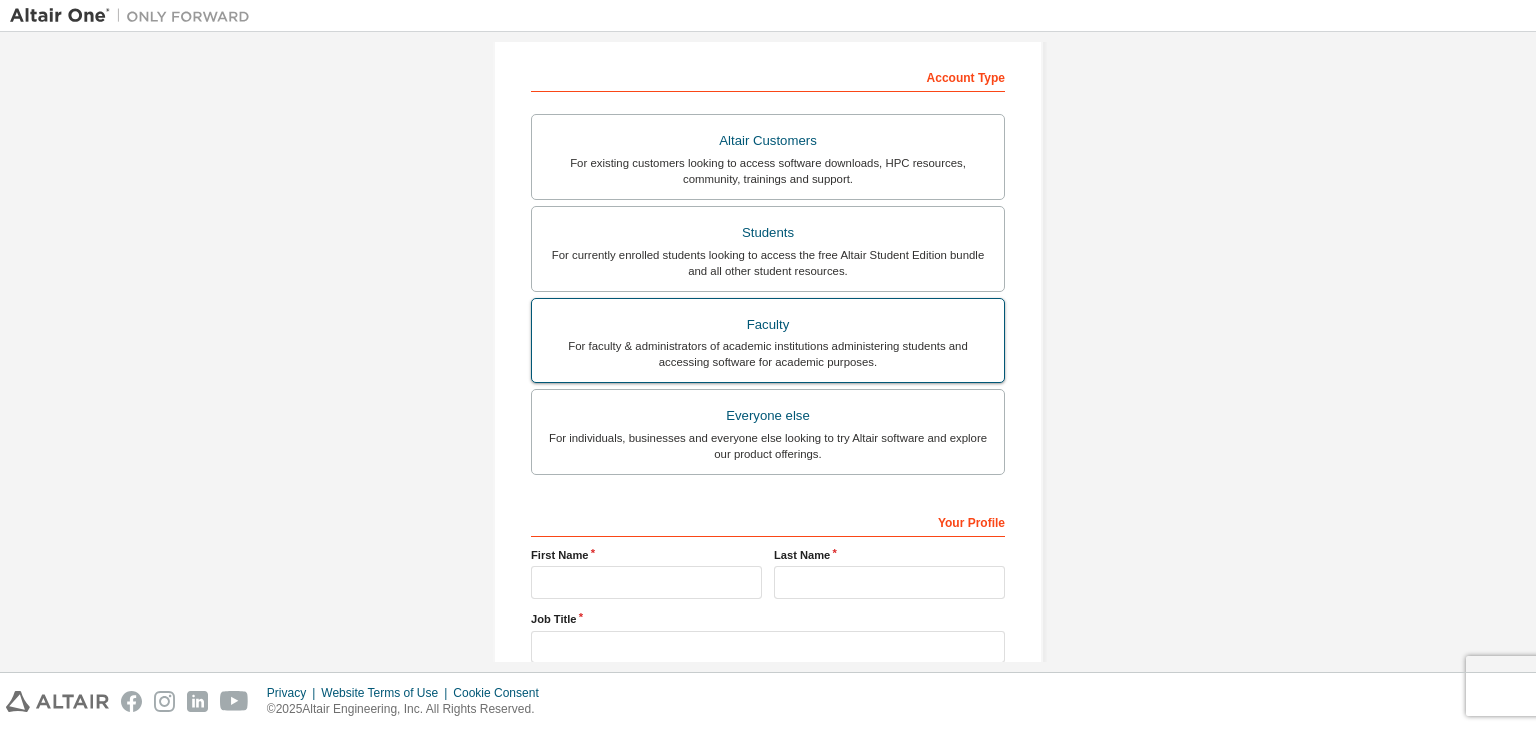 click on "Faculty" at bounding box center (768, 325) 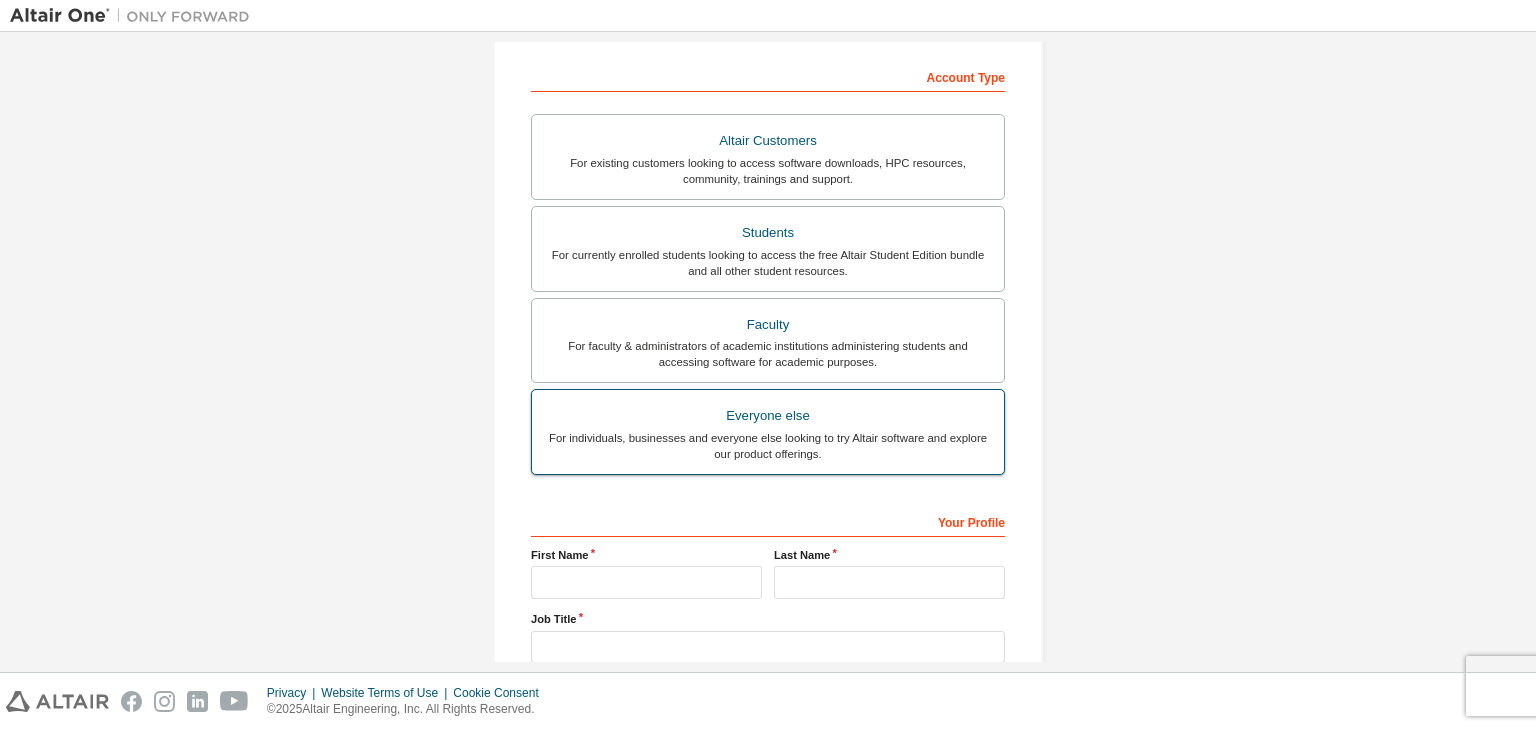 click on "Everyone else For individuals, businesses and everyone else looking to try Altair software and explore our product offerings." at bounding box center [768, 432] 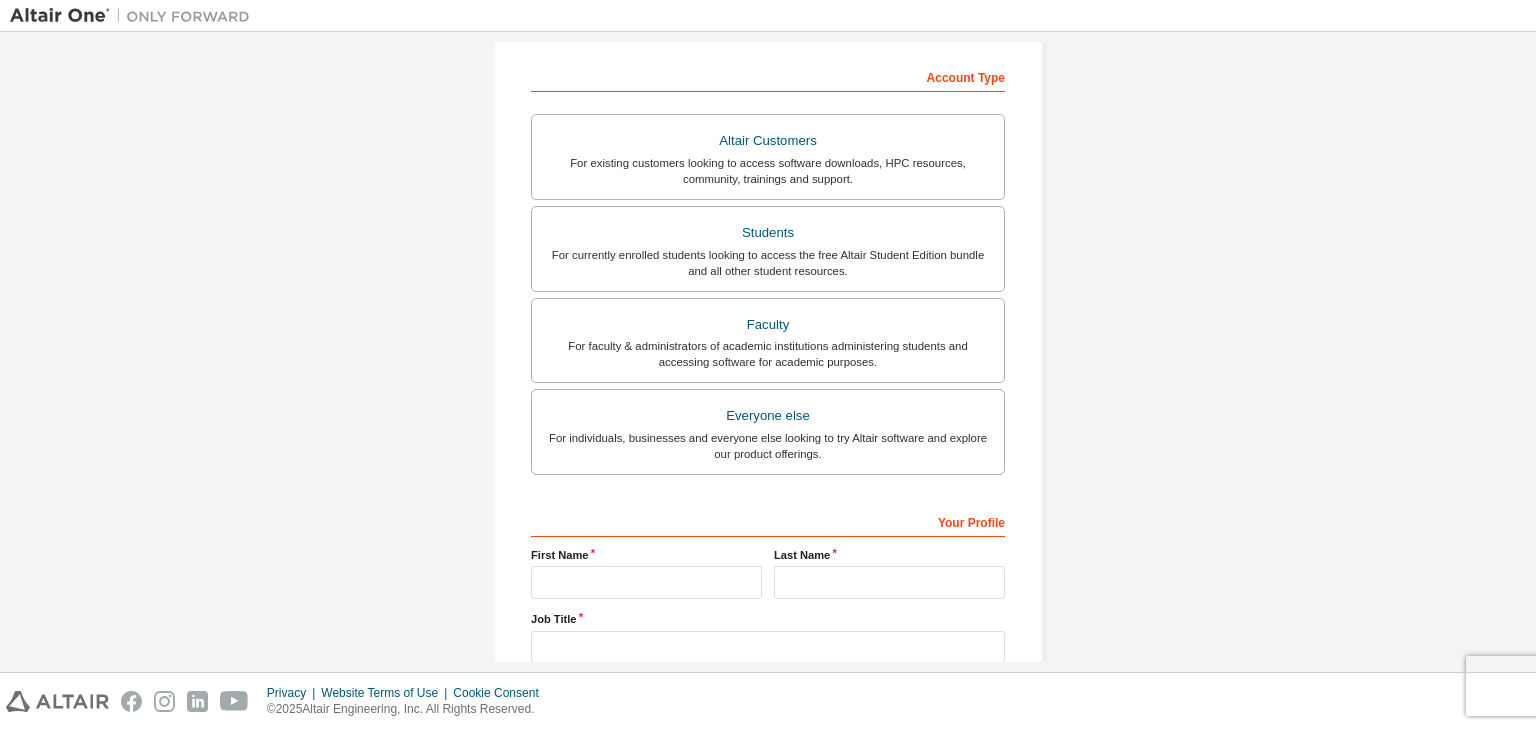 click on "Your Profile" at bounding box center [768, 521] 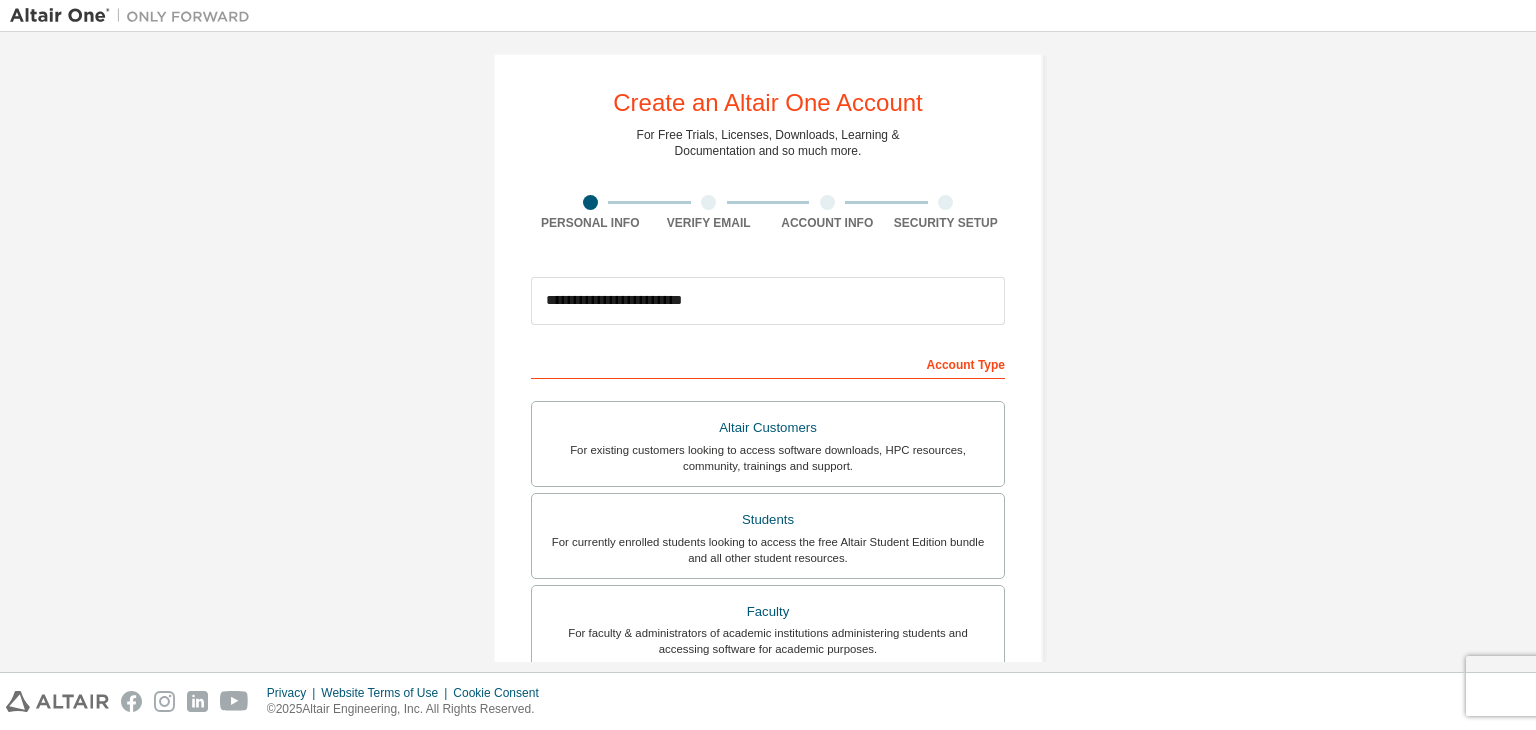 scroll, scrollTop: 0, scrollLeft: 0, axis: both 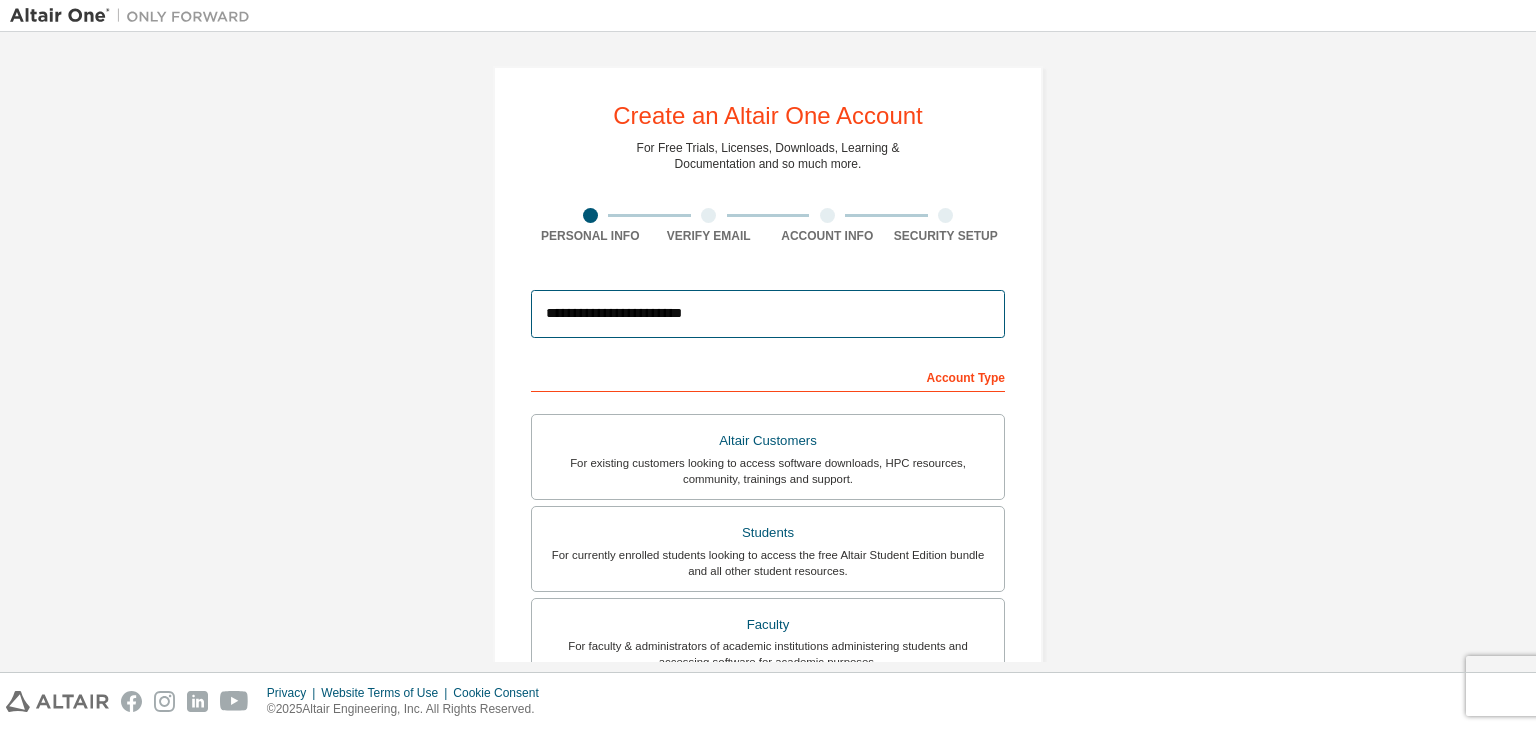 click on "**********" at bounding box center [768, 314] 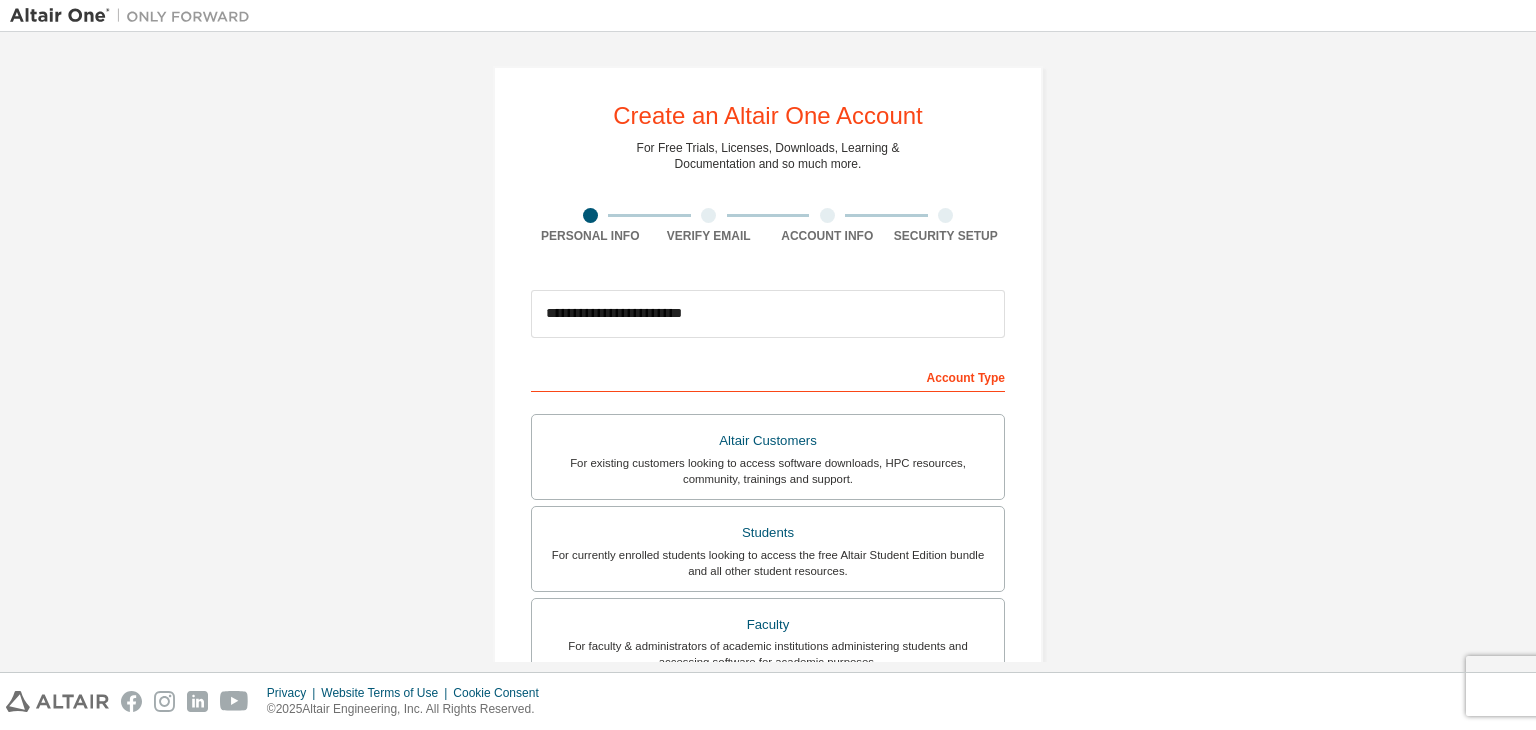 click on "Account Type" at bounding box center [768, 376] 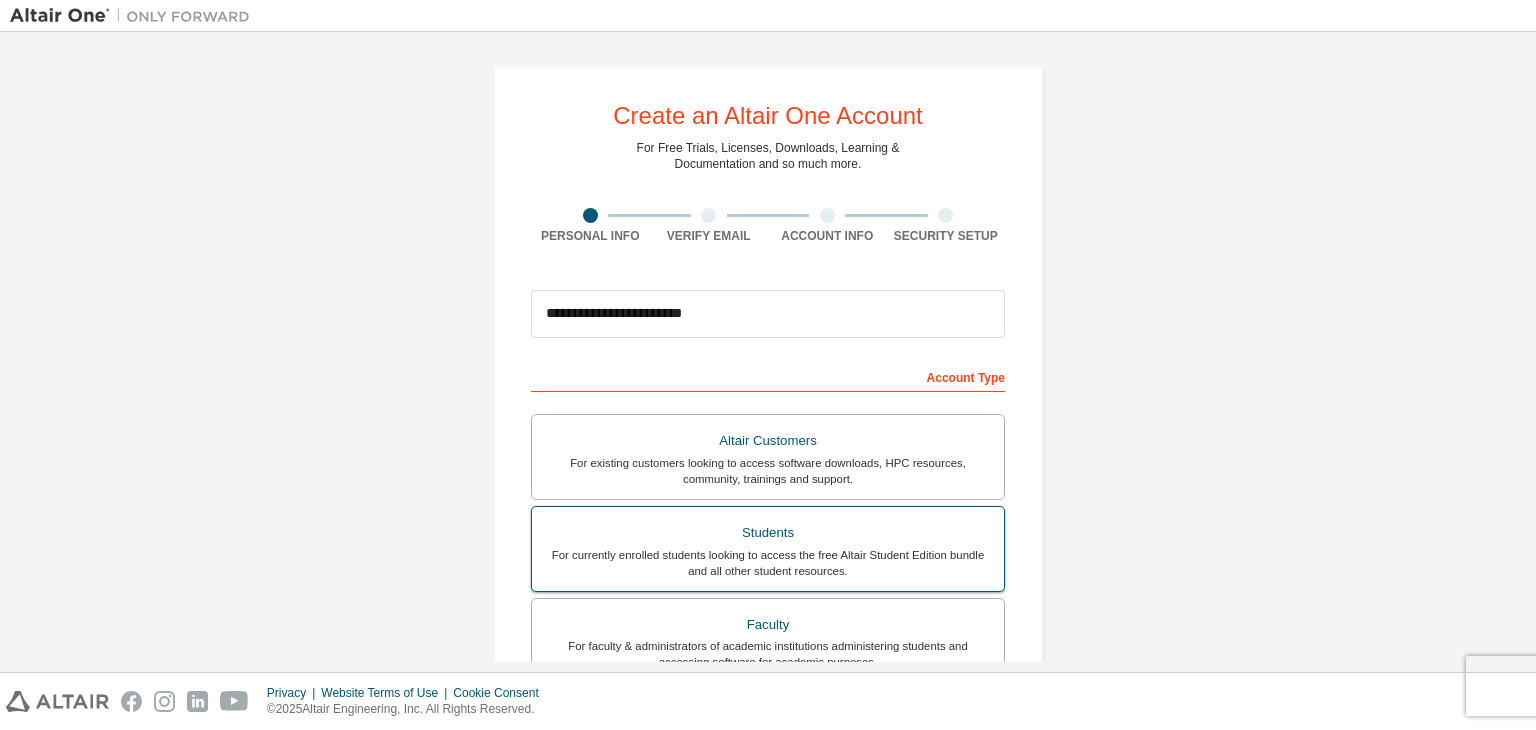 click on "For currently enrolled students looking to access the free Altair Student Edition bundle and all other student resources." at bounding box center (768, 563) 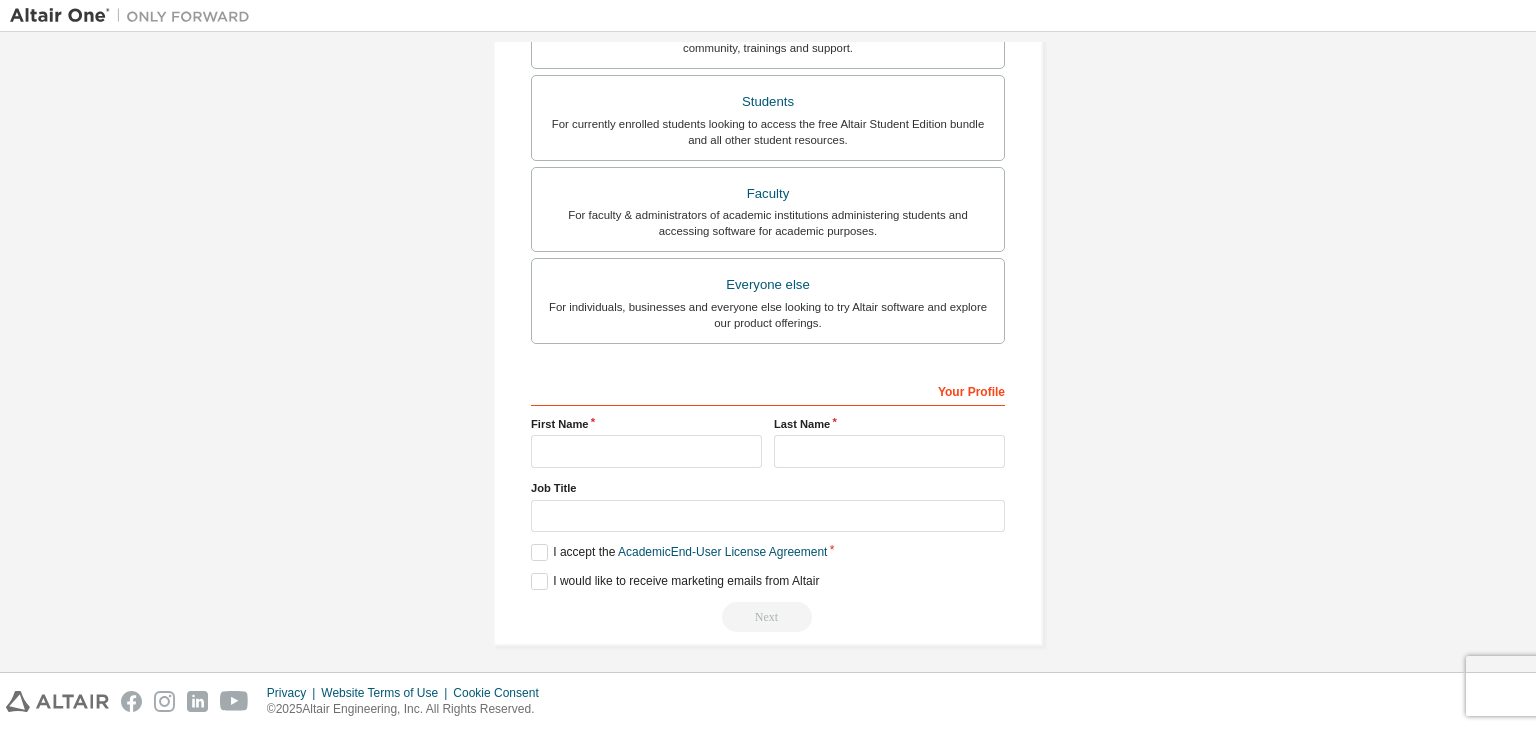 scroll, scrollTop: 435, scrollLeft: 0, axis: vertical 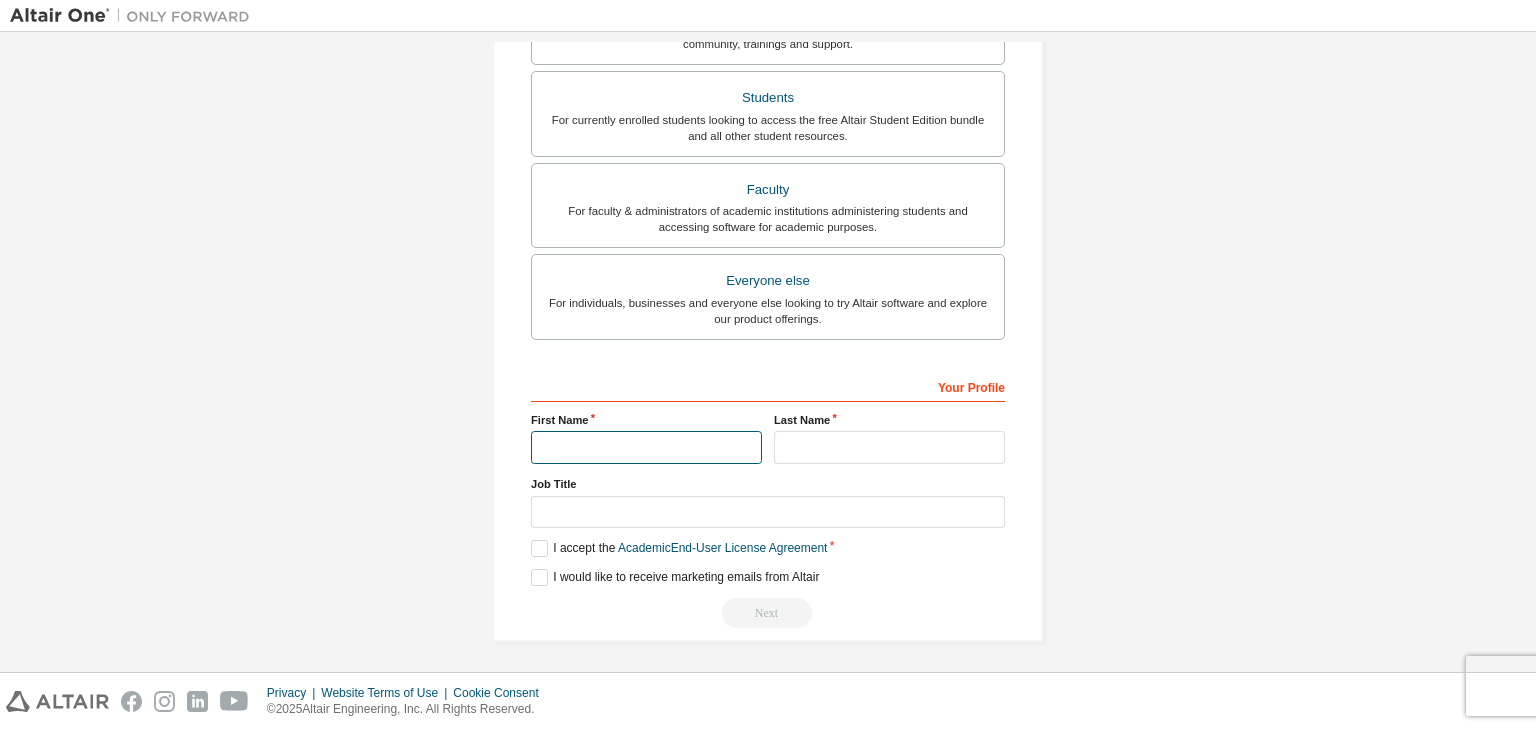 click at bounding box center (646, 447) 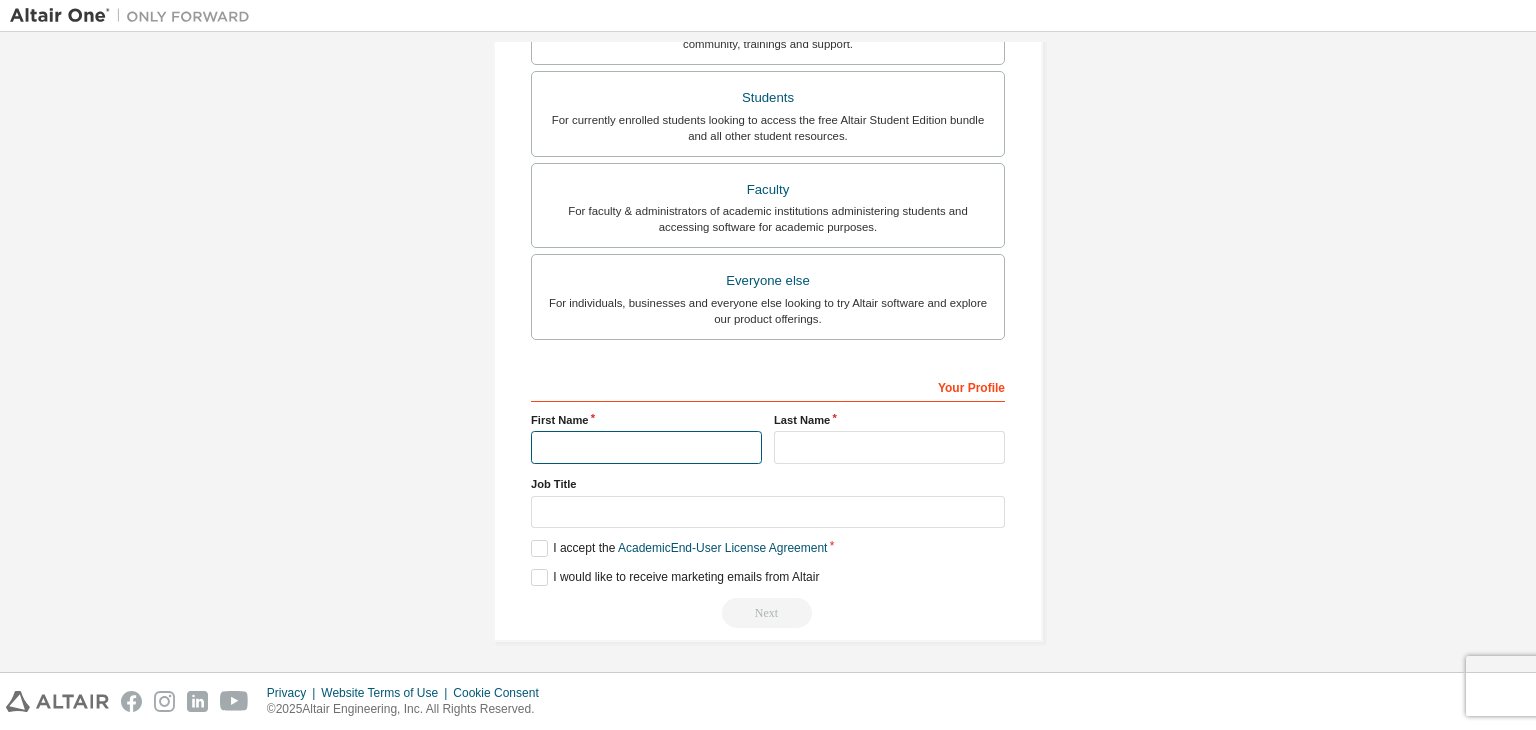 type on "*****" 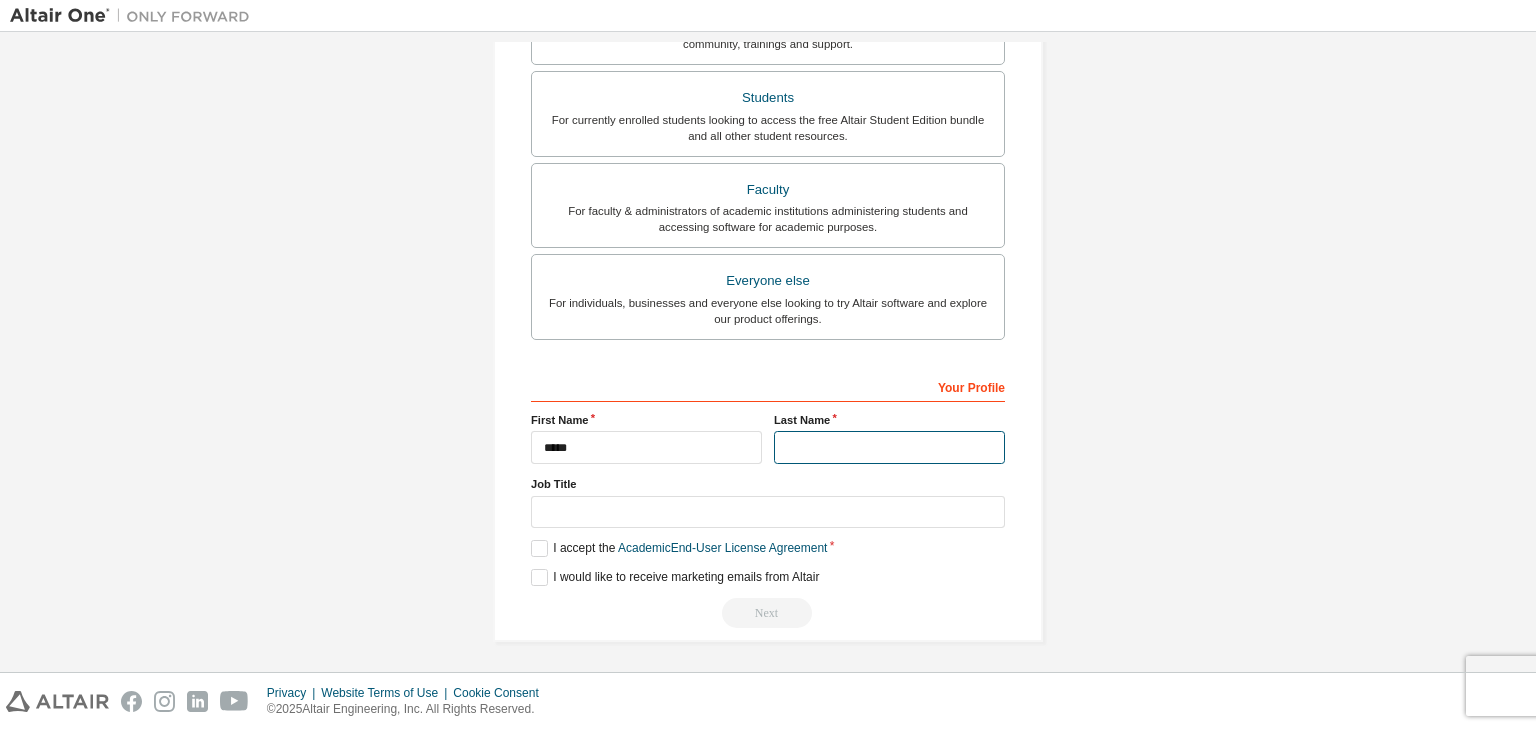 click at bounding box center [889, 447] 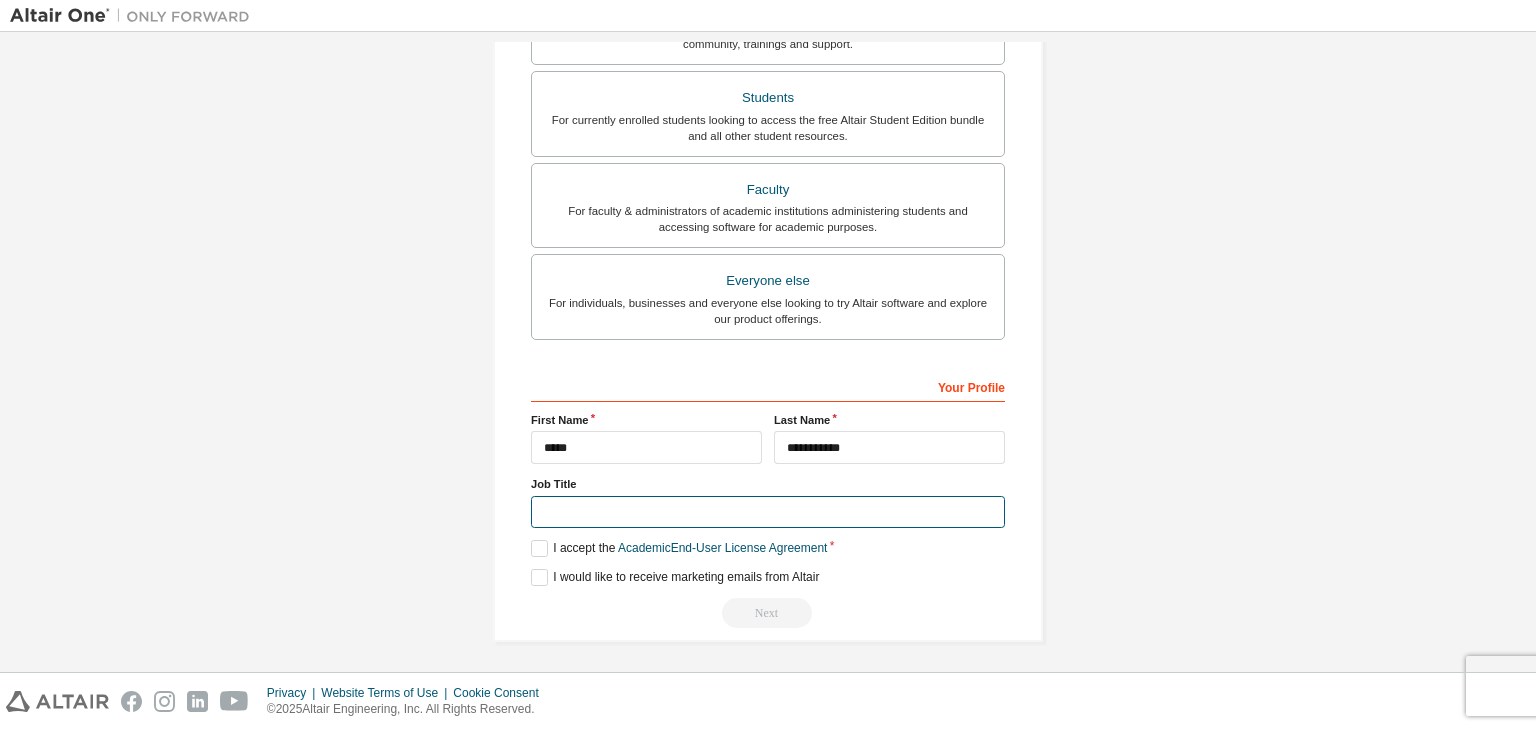 click at bounding box center (768, 512) 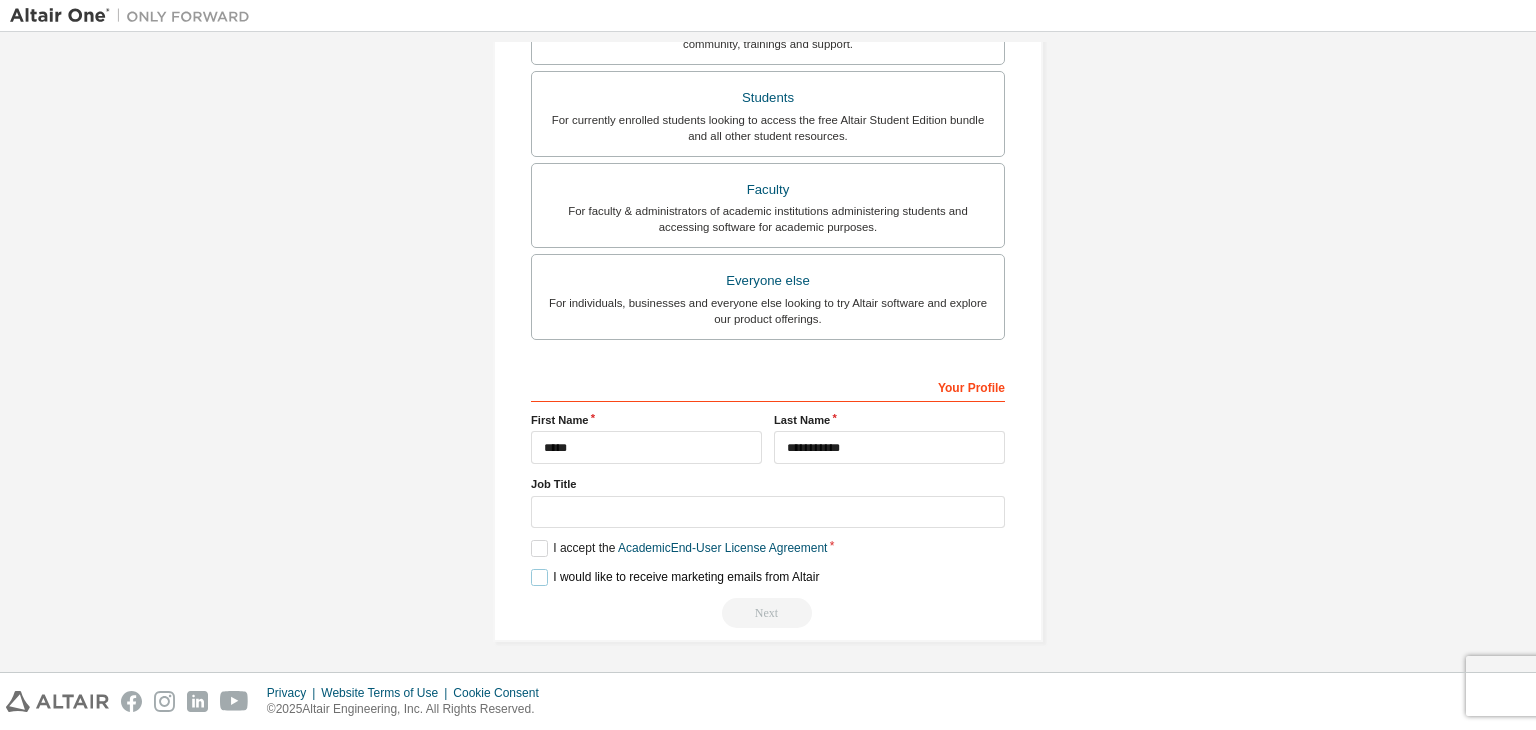 click on "I would like to receive marketing emails from Altair" at bounding box center [675, 577] 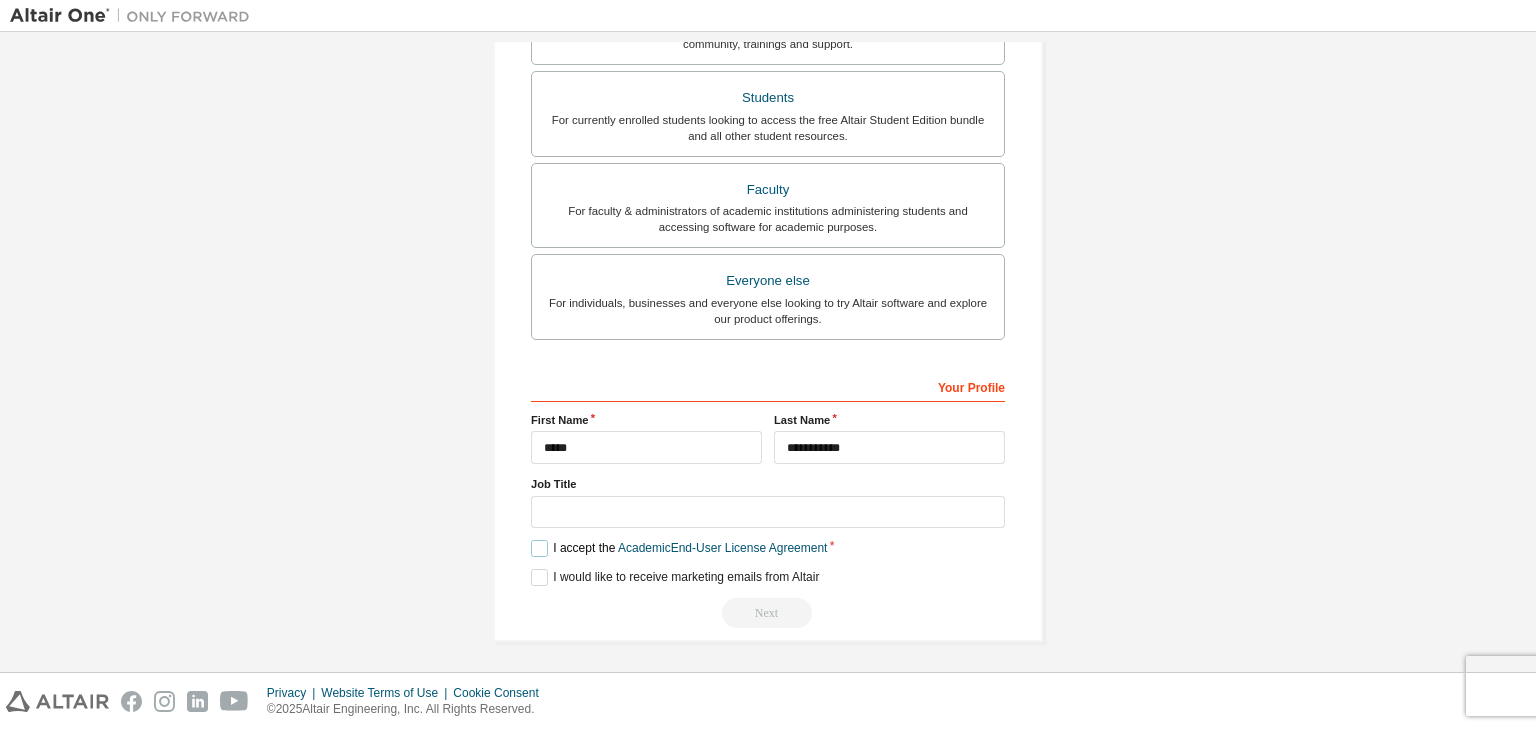 click on "I accept the   Academic   End-User License Agreement" at bounding box center [679, 548] 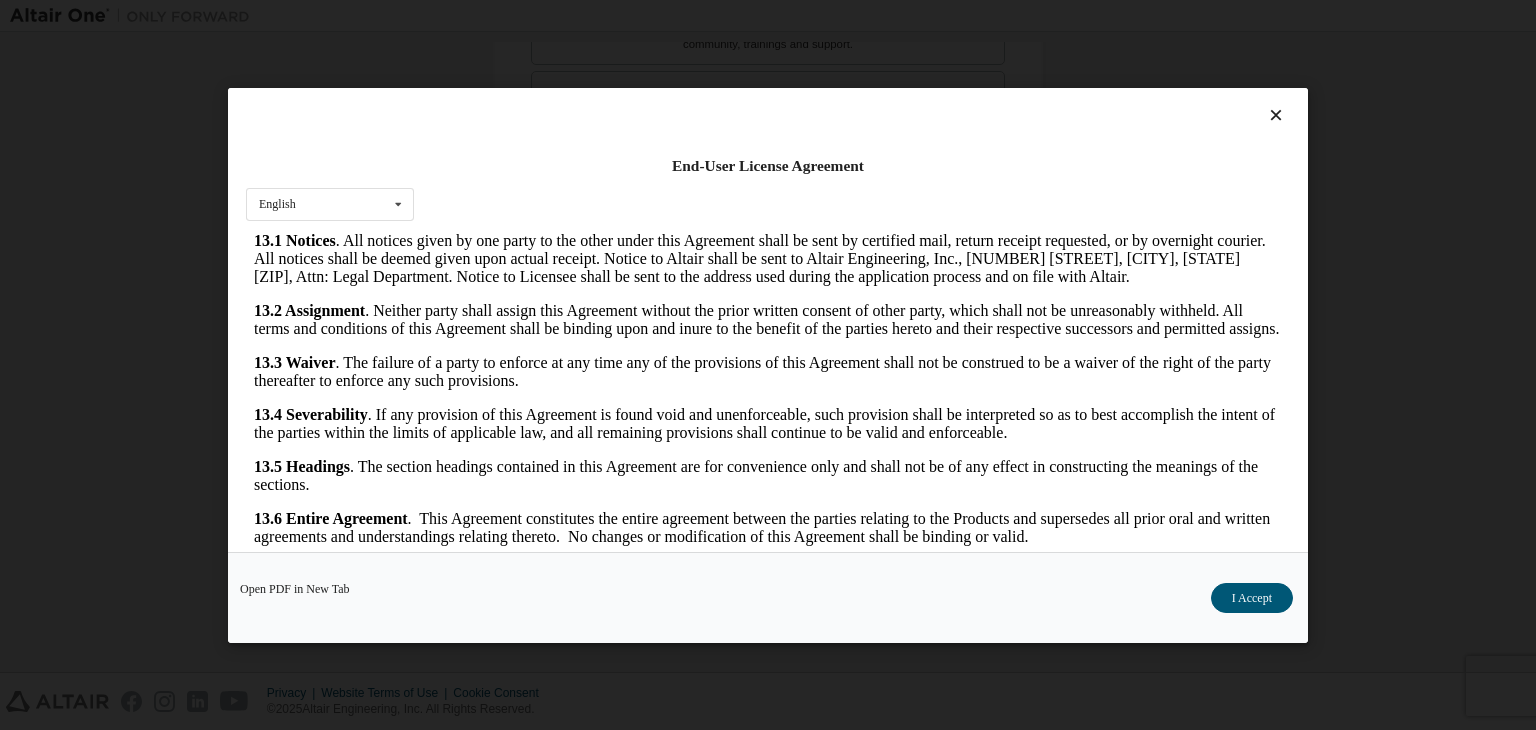 scroll, scrollTop: 3341, scrollLeft: 0, axis: vertical 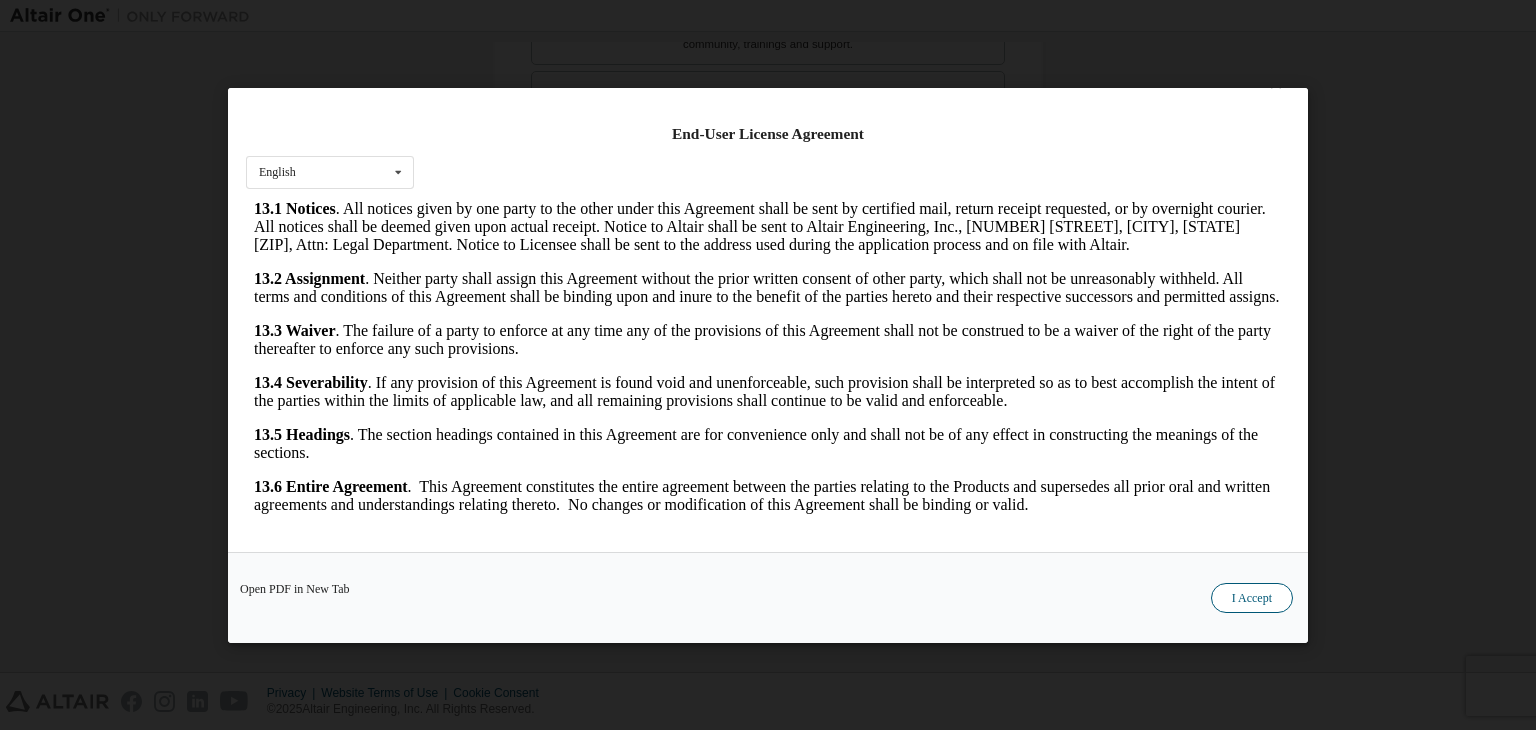 click on "I Accept" at bounding box center (1252, 598) 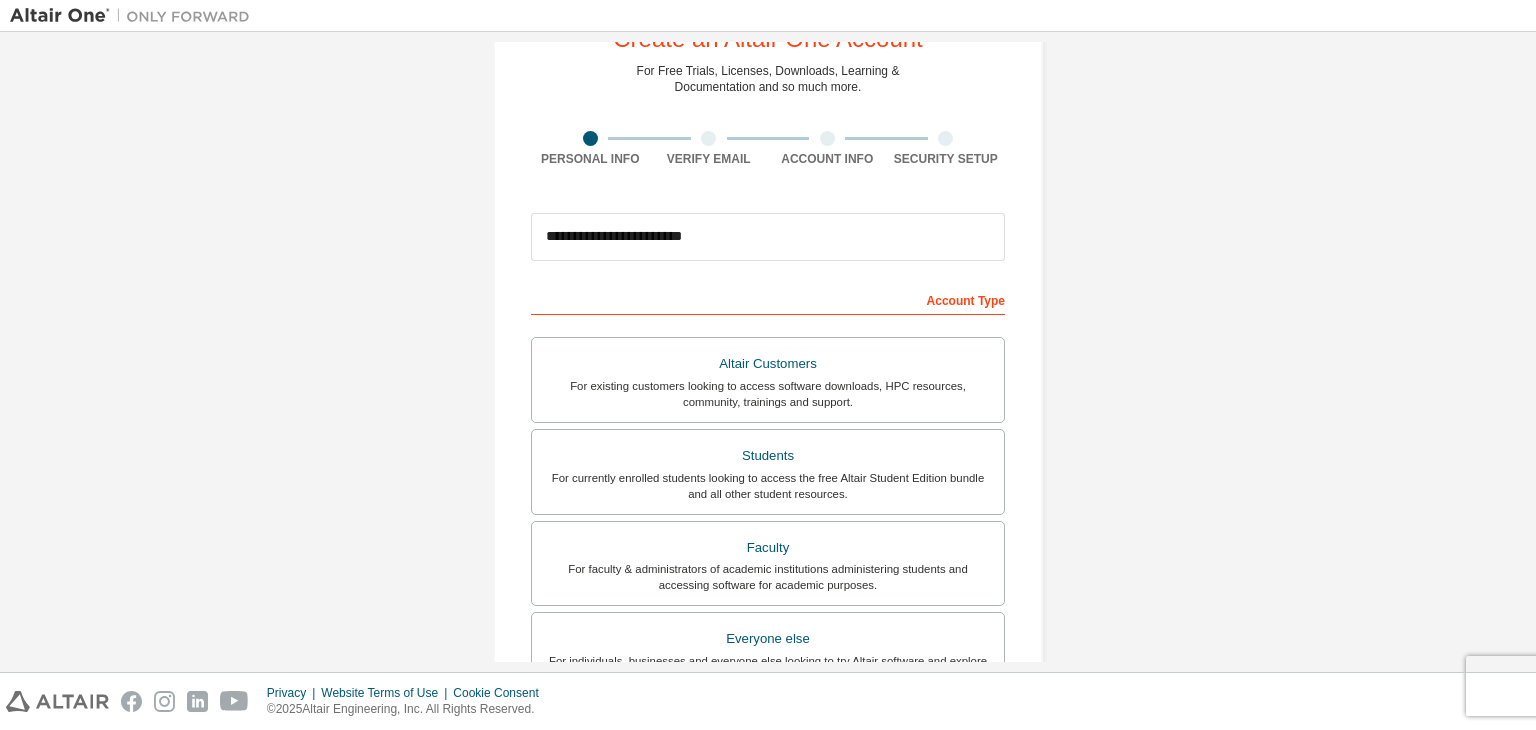 scroll, scrollTop: 35, scrollLeft: 0, axis: vertical 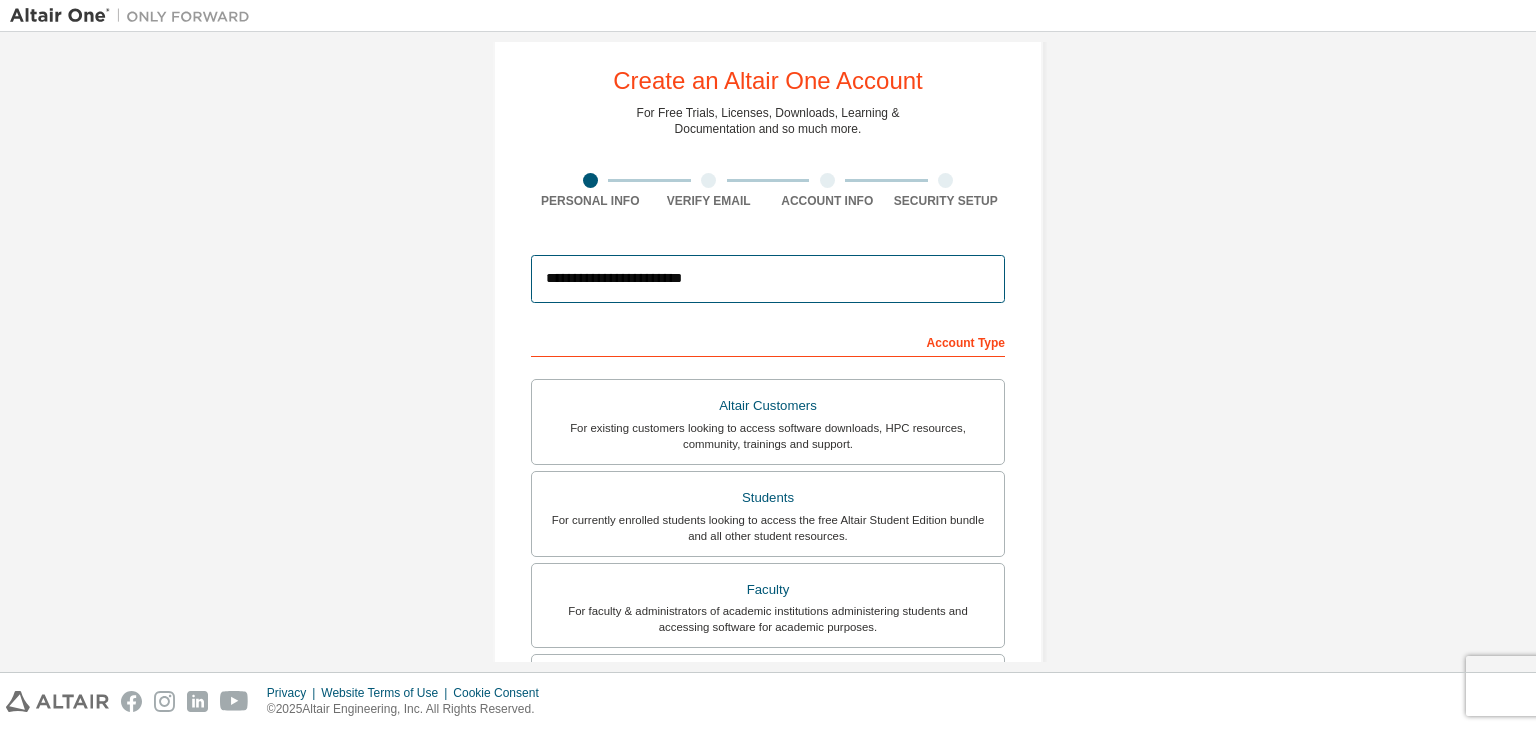 click on "**********" at bounding box center (768, 279) 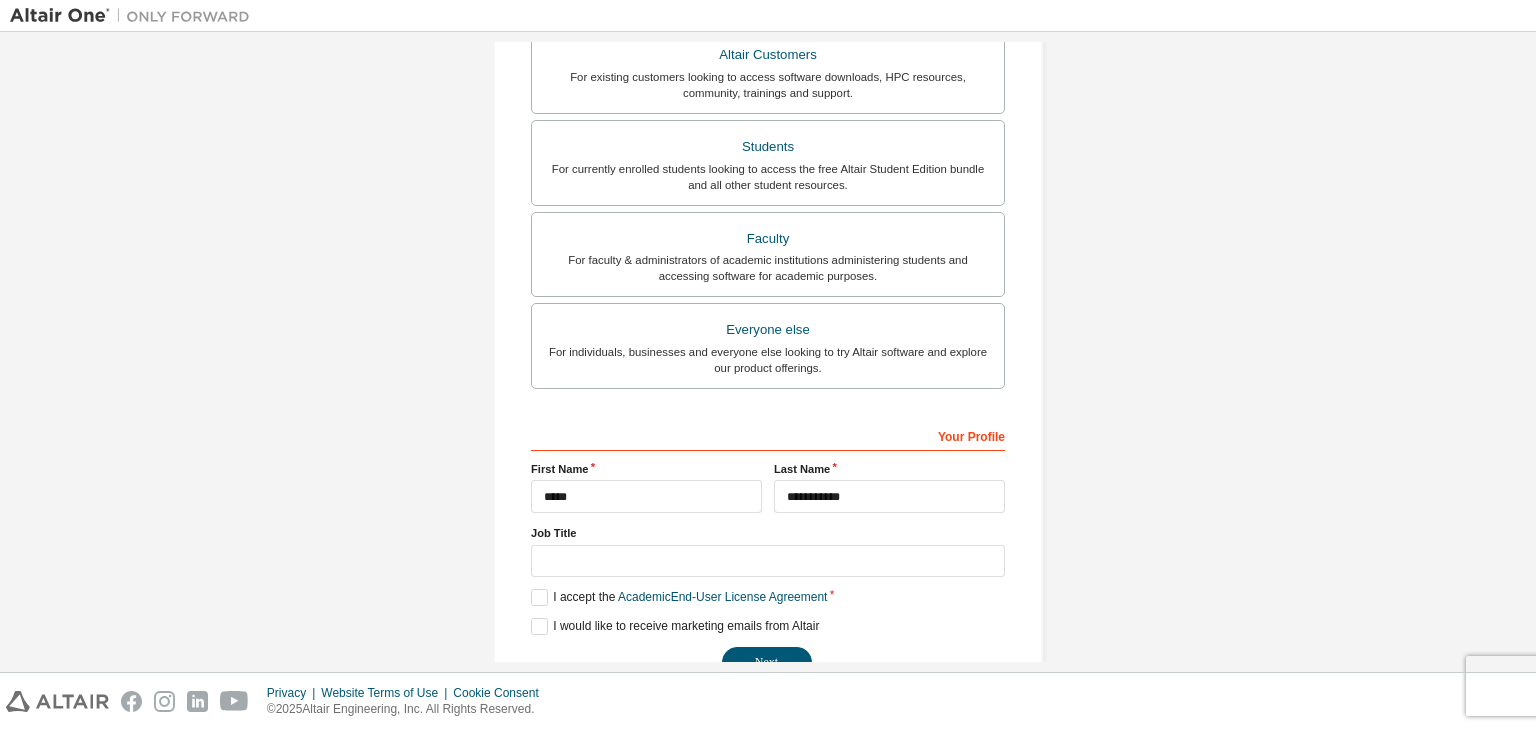 scroll, scrollTop: 435, scrollLeft: 0, axis: vertical 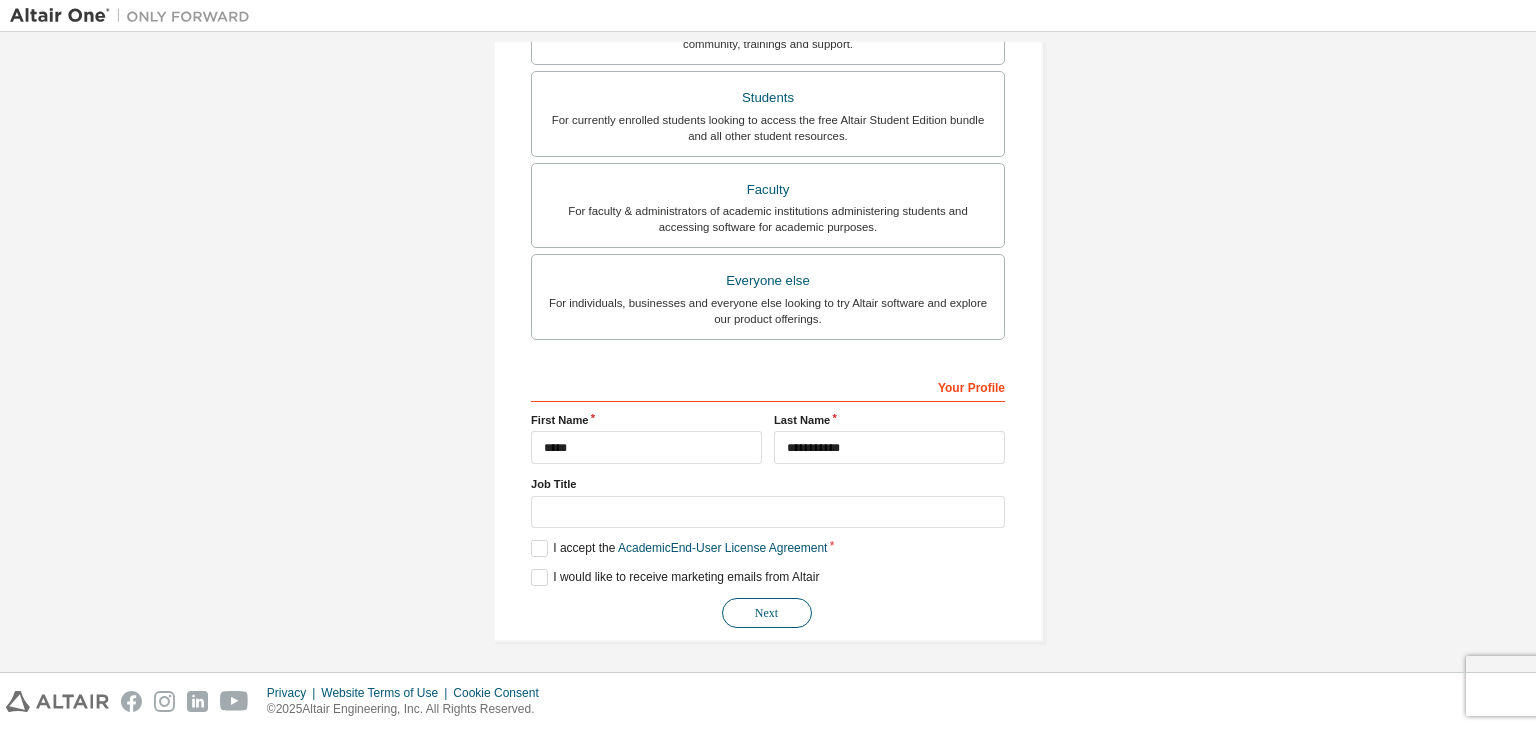 click on "Next" at bounding box center (767, 613) 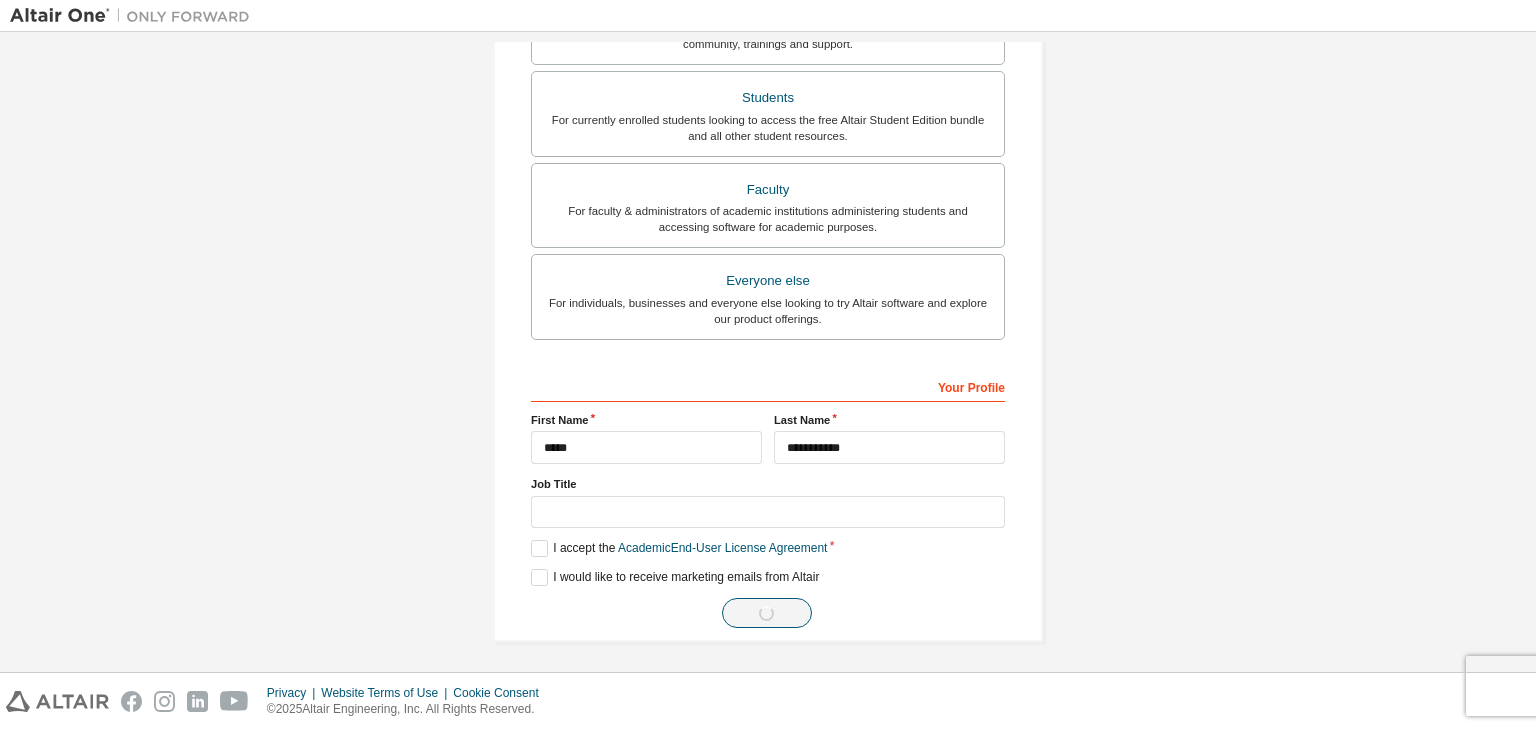 scroll, scrollTop: 0, scrollLeft: 0, axis: both 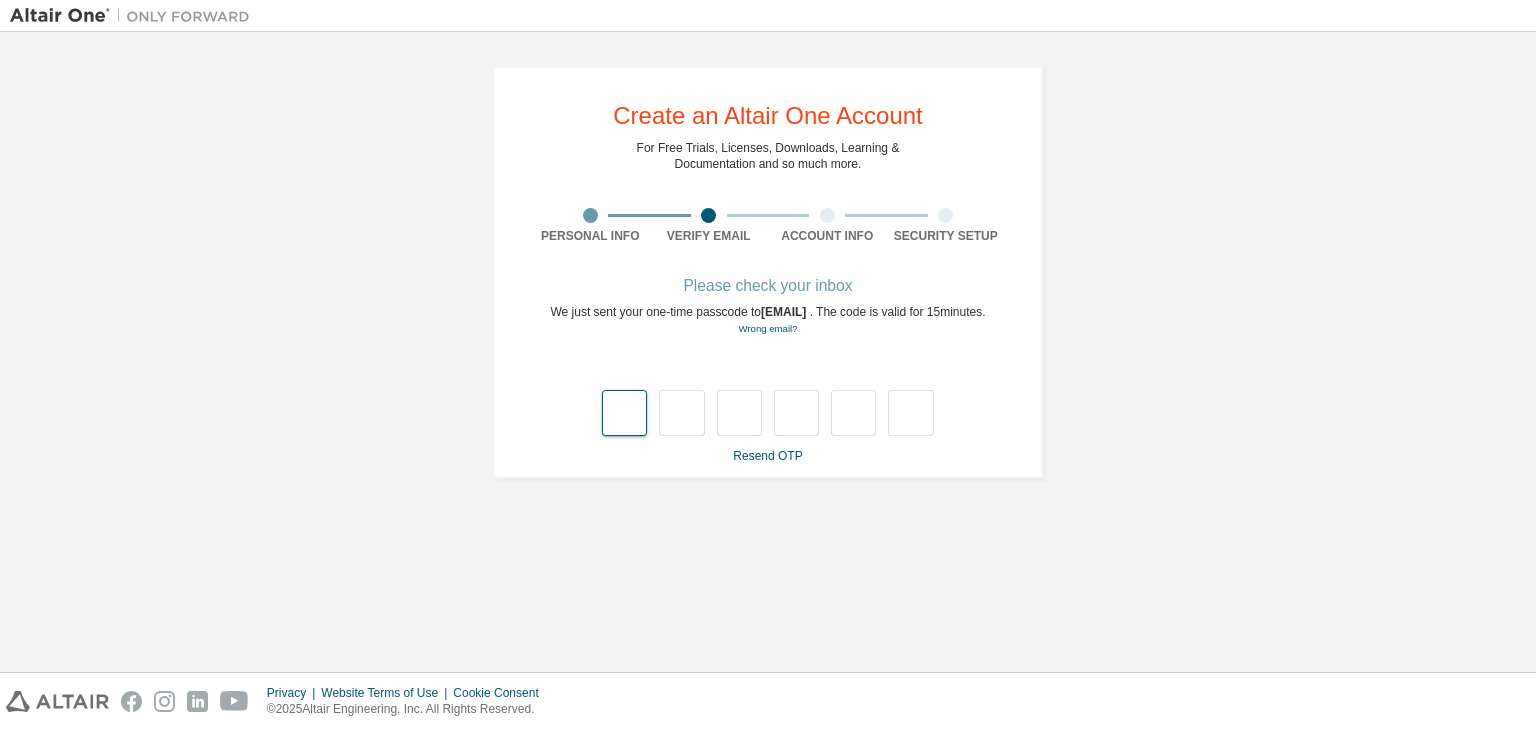 type on "*" 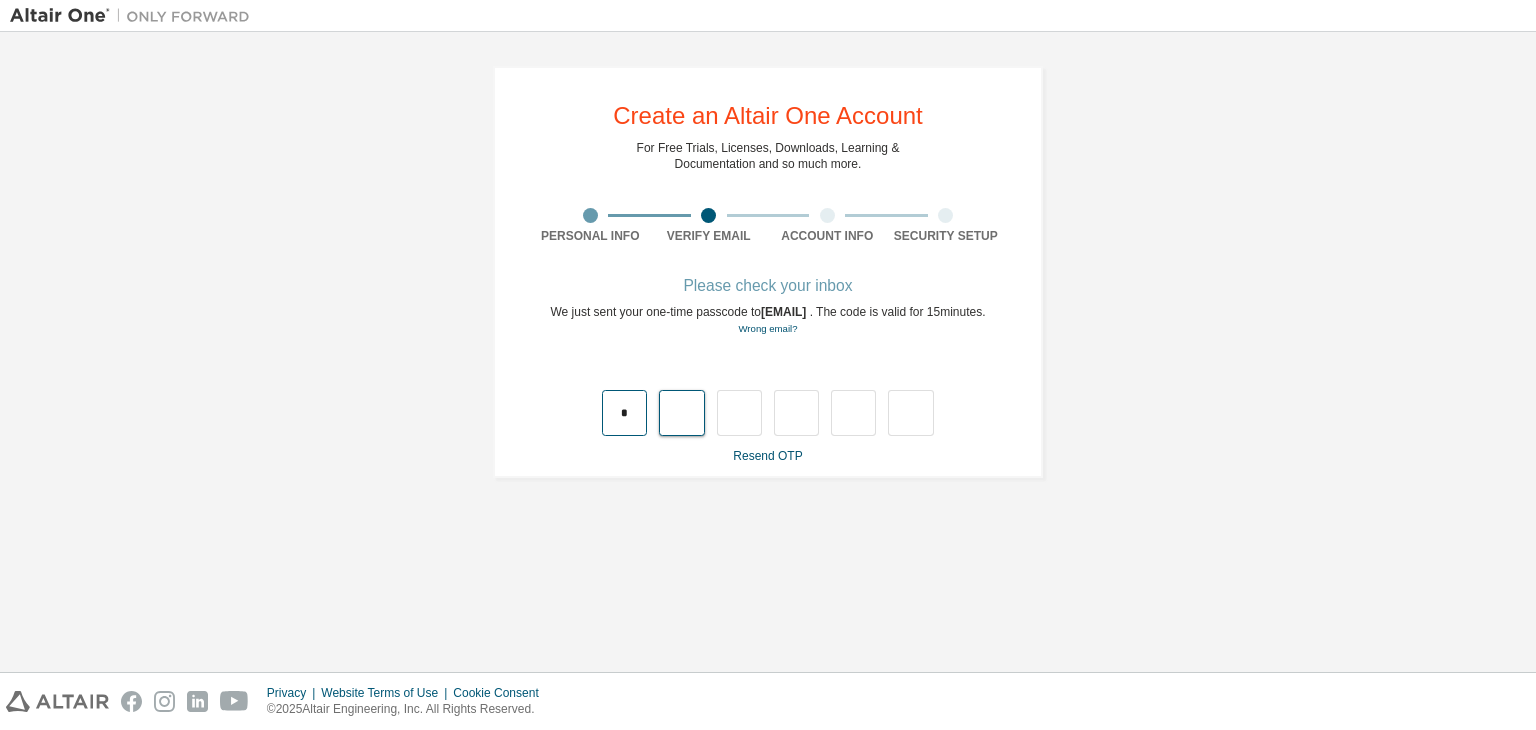 type on "*" 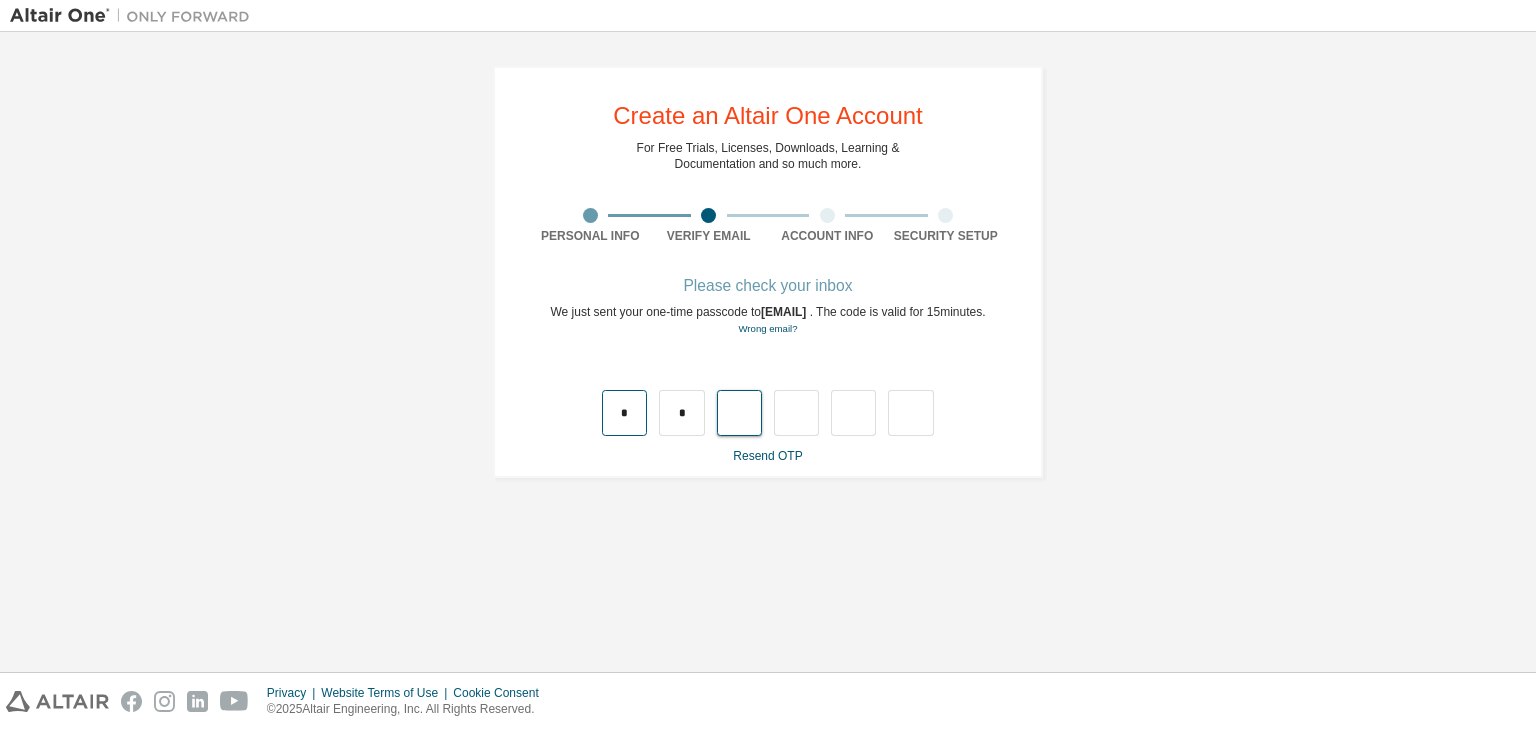 type on "*" 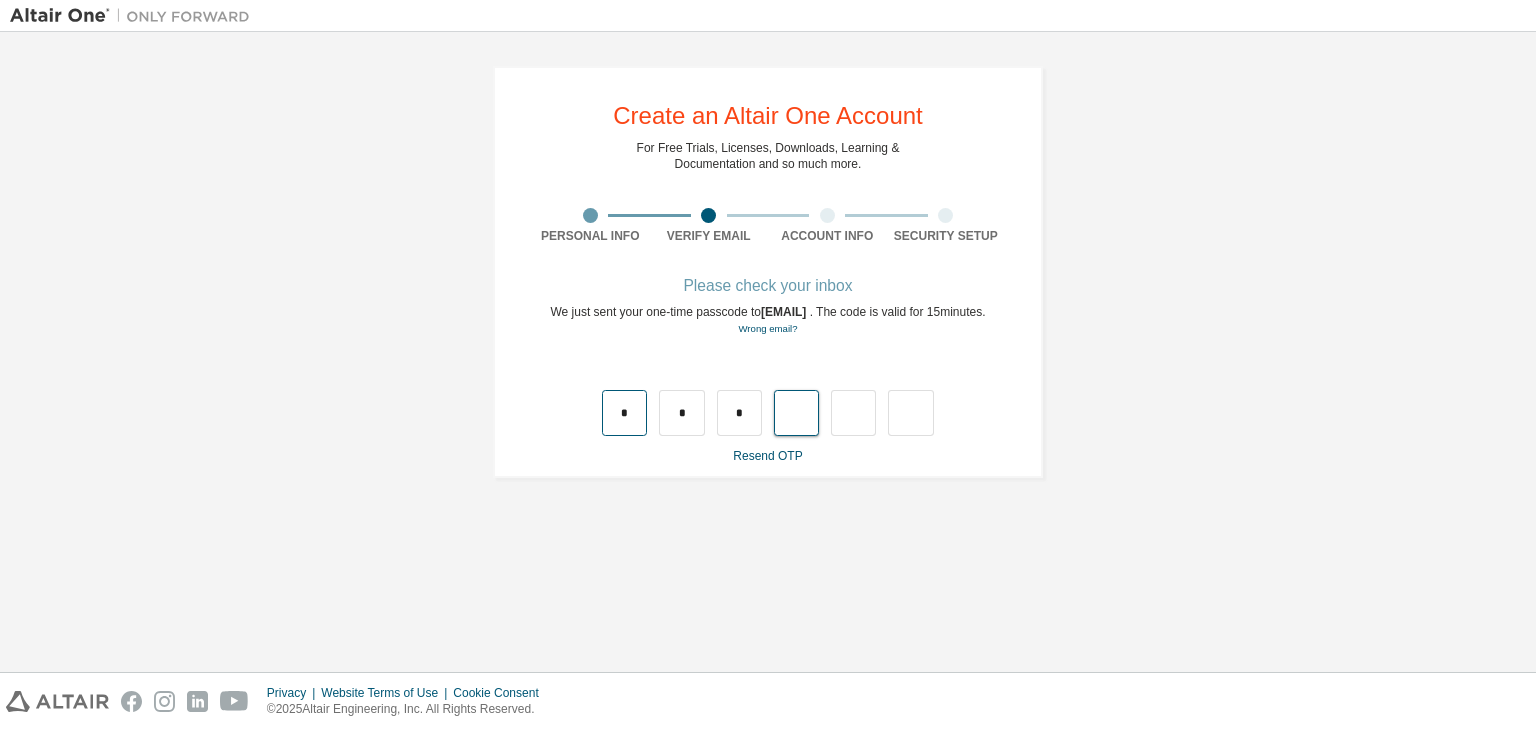 type on "*" 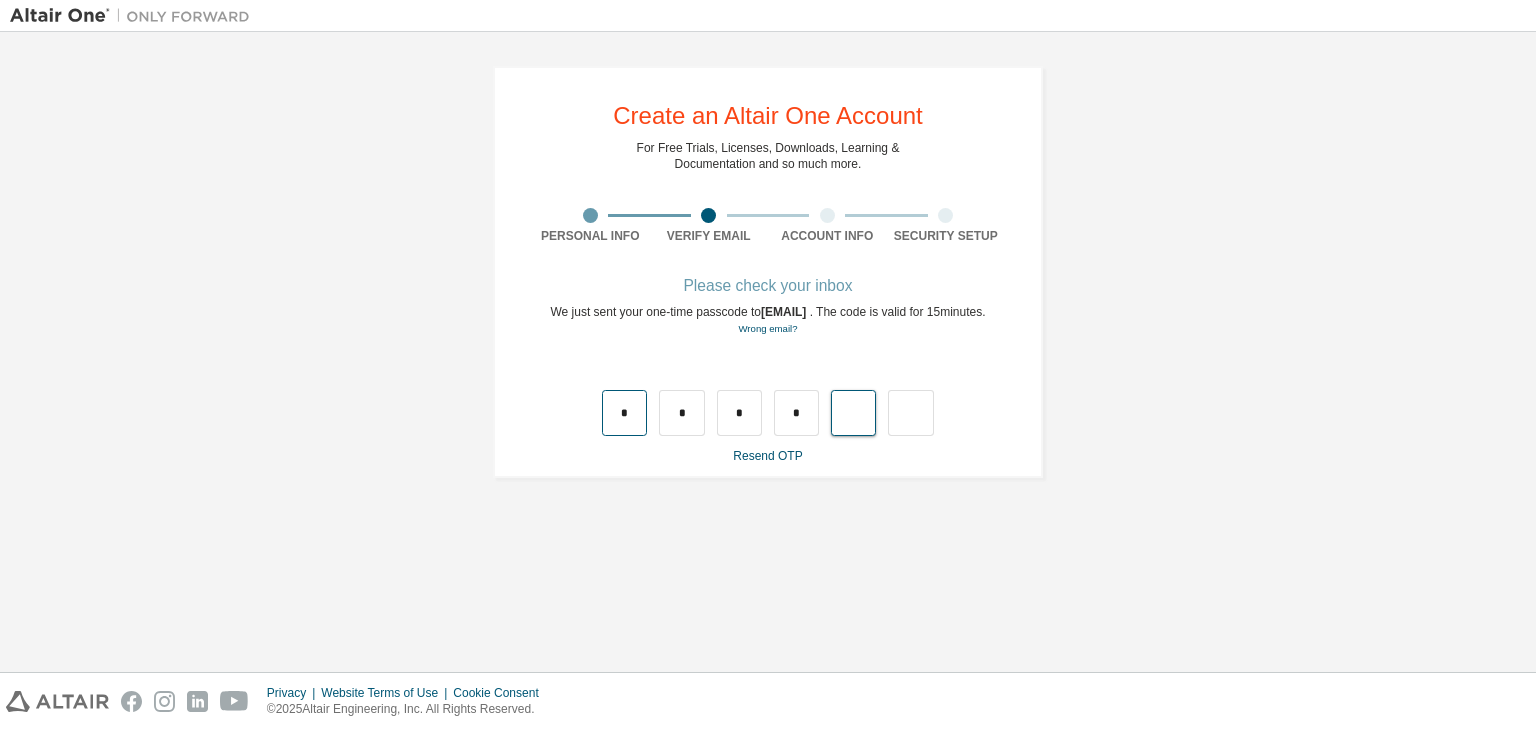 type on "*" 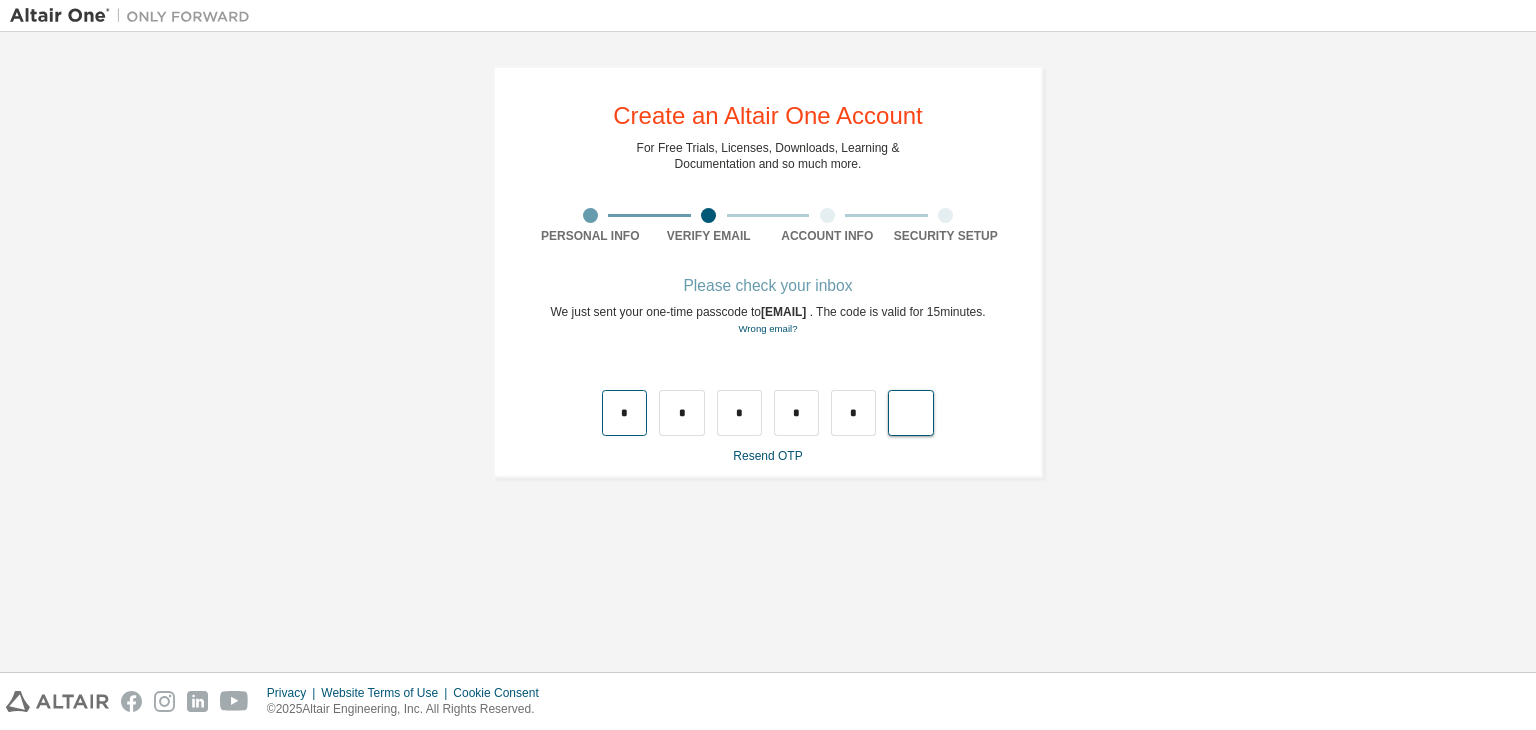 type on "*" 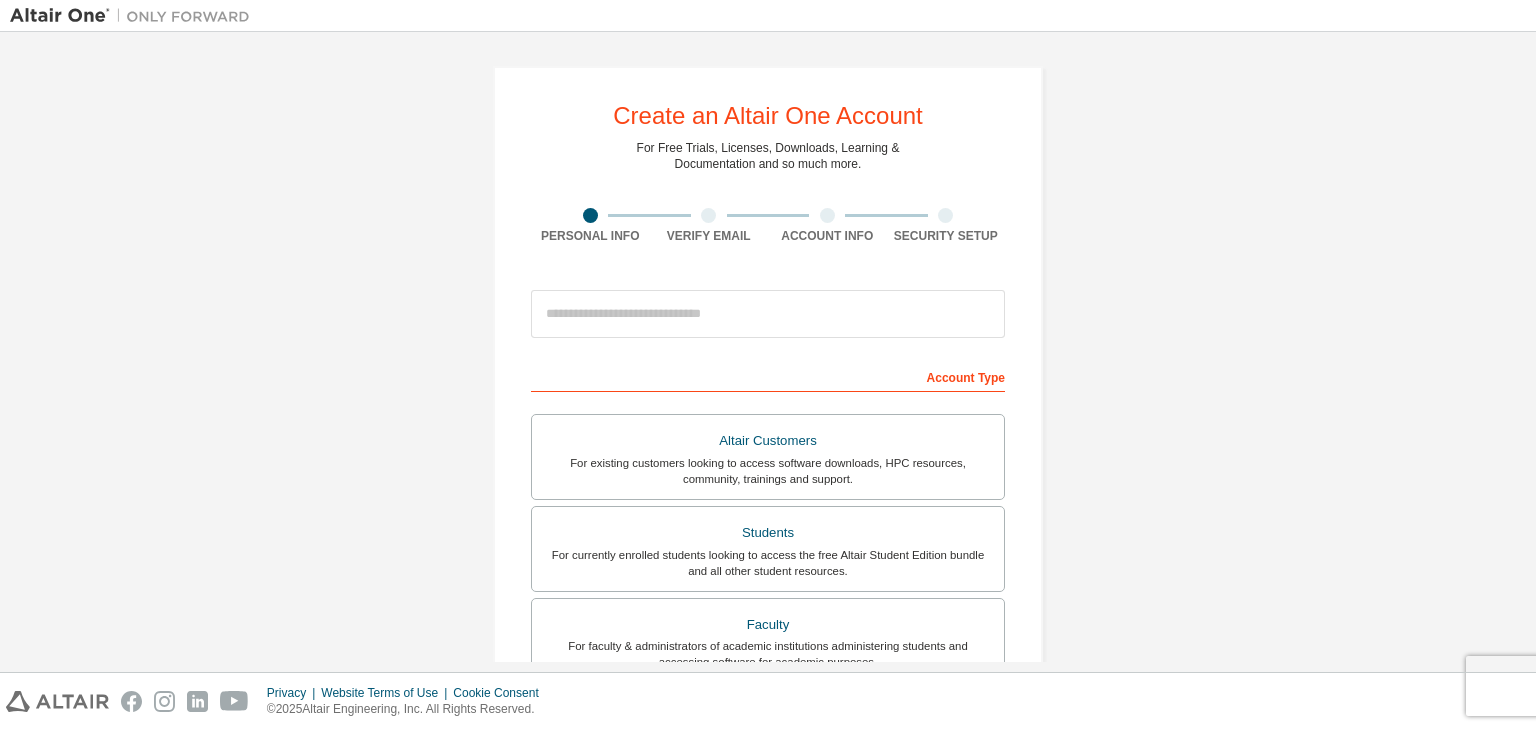scroll, scrollTop: 0, scrollLeft: 0, axis: both 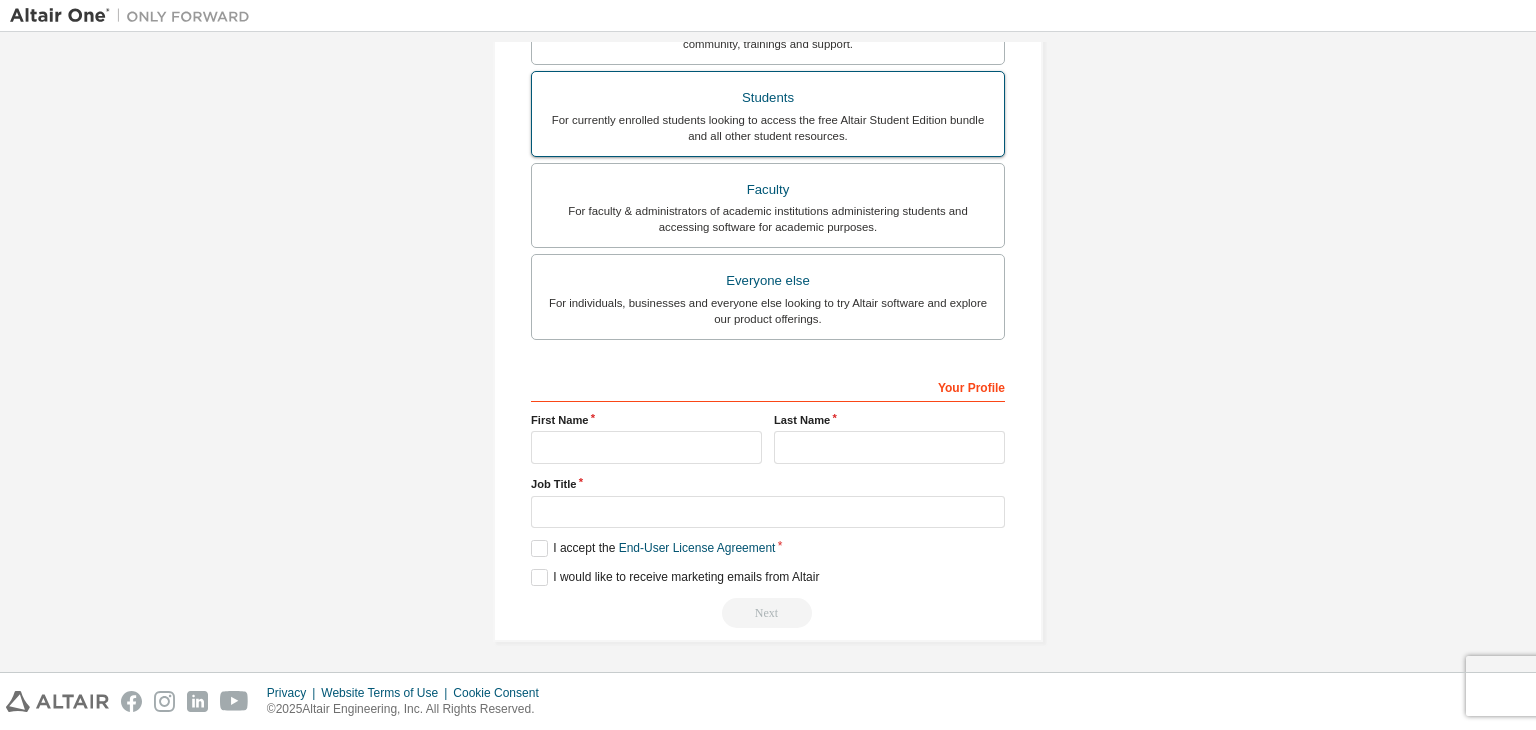 click on "Students For currently enrolled students looking to access the free Altair Student Edition bundle and all other student resources." at bounding box center [768, 114] 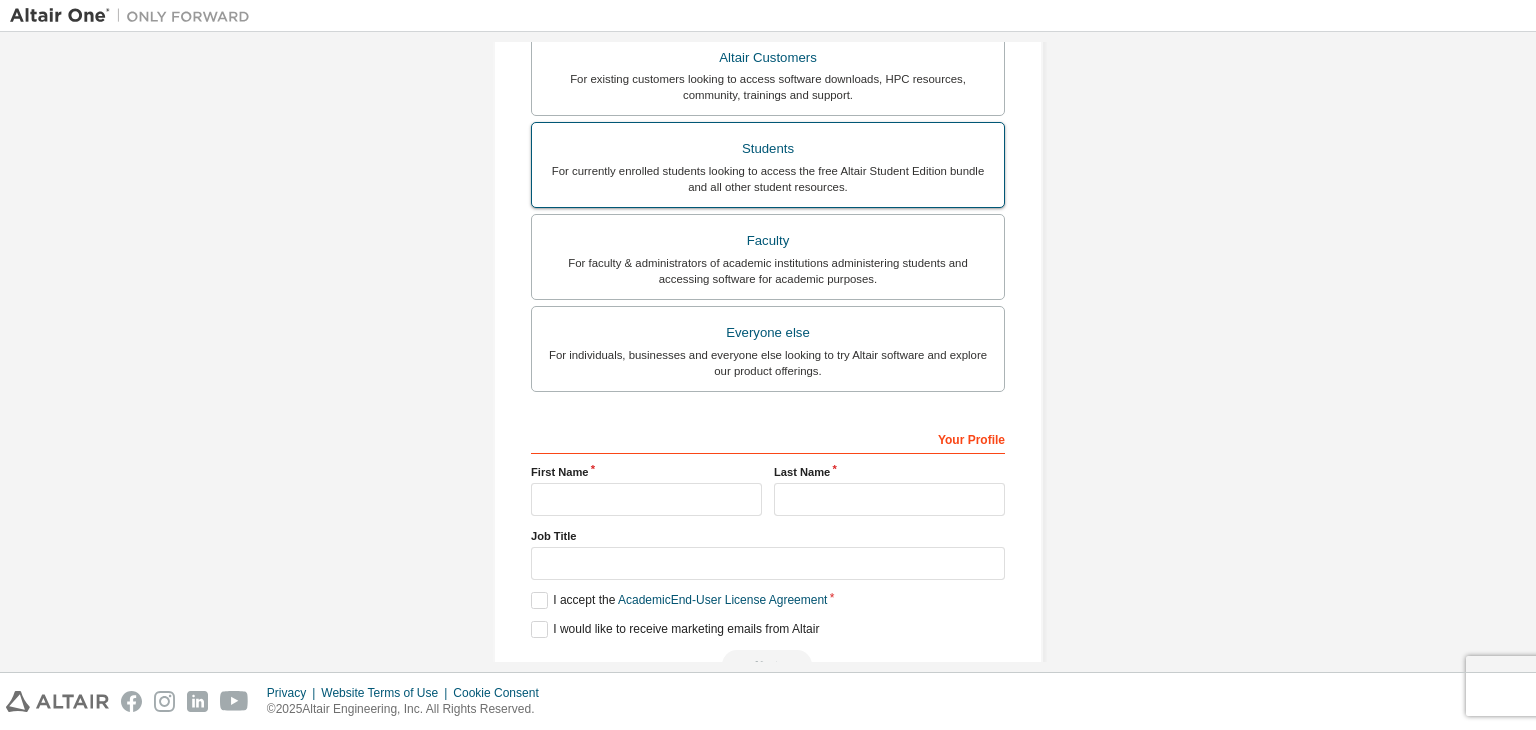 scroll, scrollTop: 486, scrollLeft: 0, axis: vertical 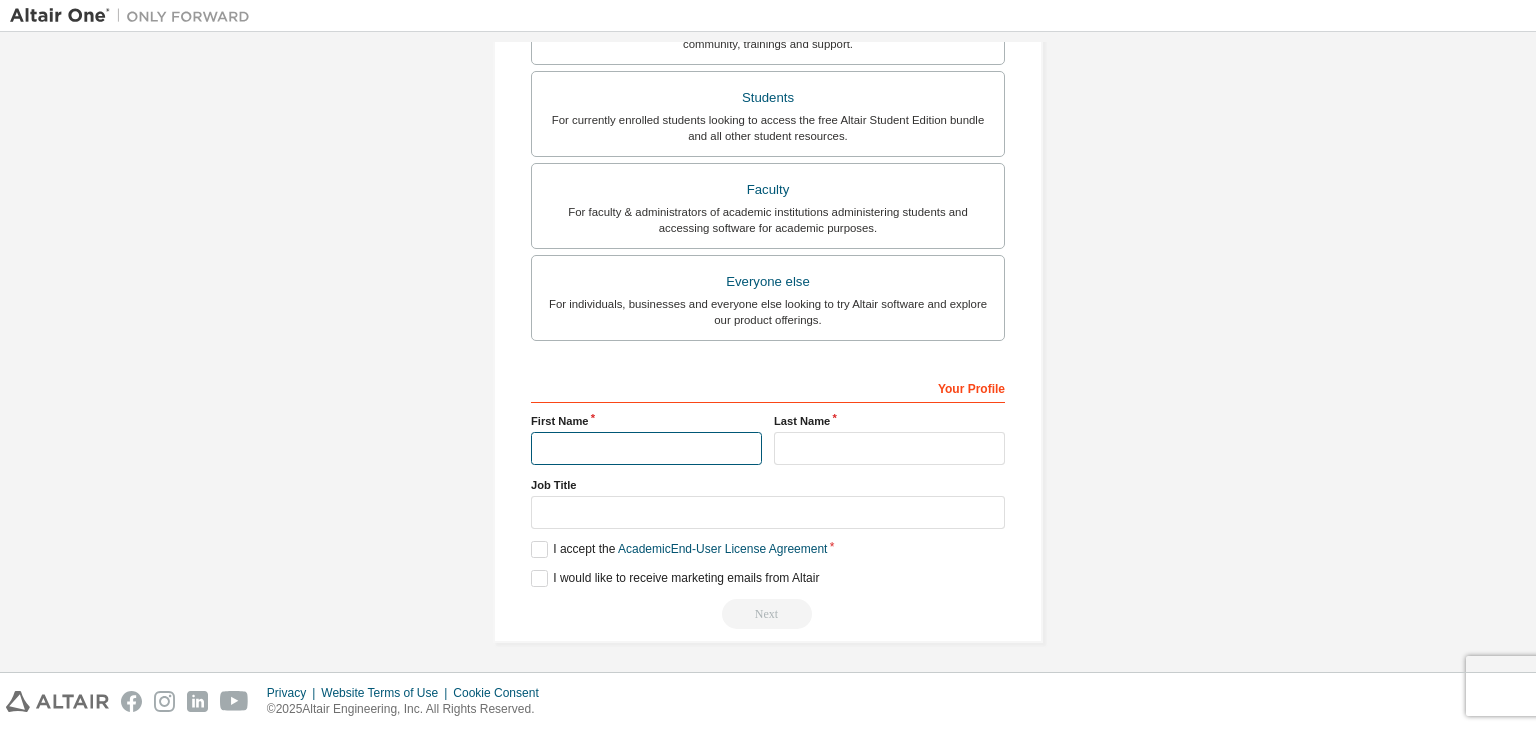 click at bounding box center (646, 448) 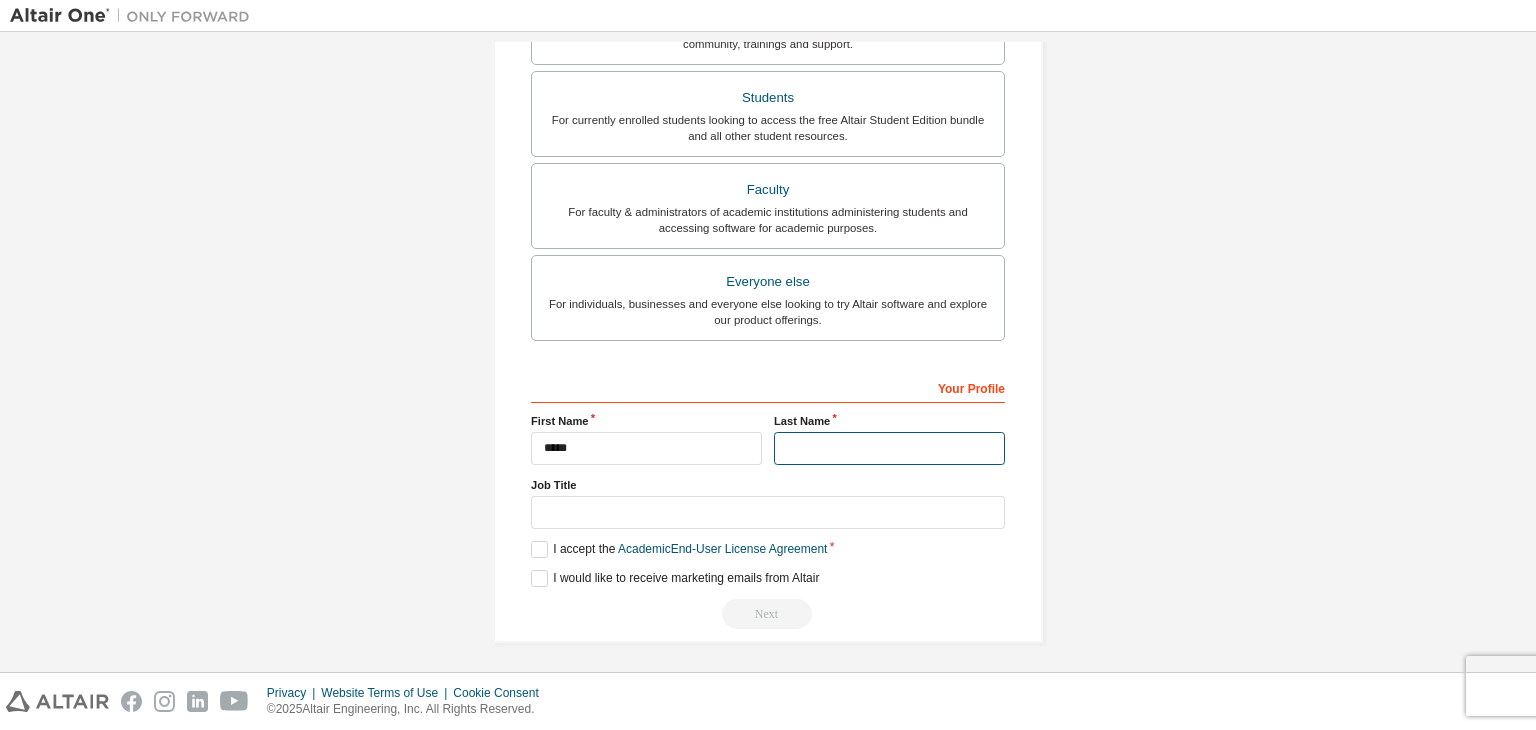 click at bounding box center [889, 448] 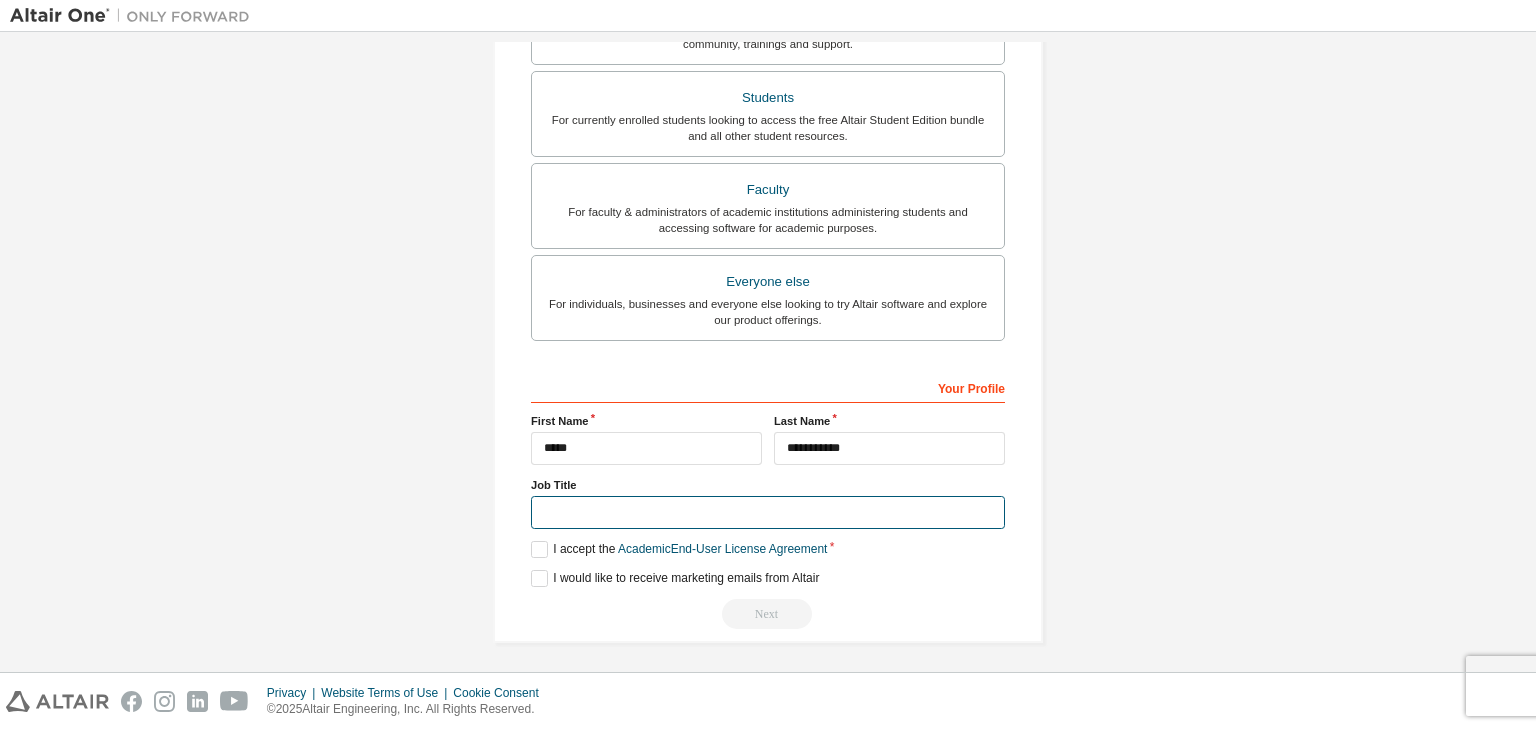click at bounding box center [768, 512] 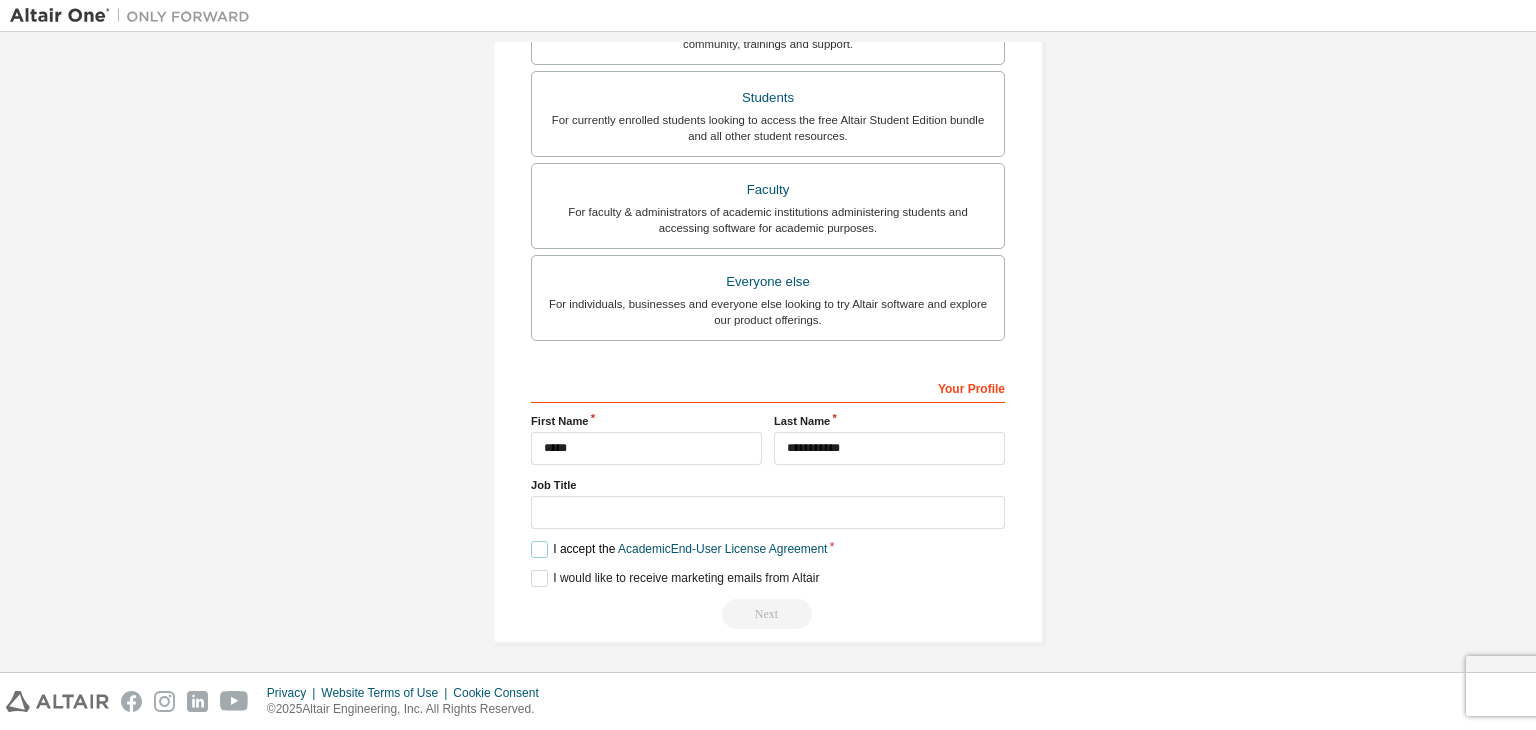 click on "I accept the   Academic   End-User License Agreement" at bounding box center [679, 549] 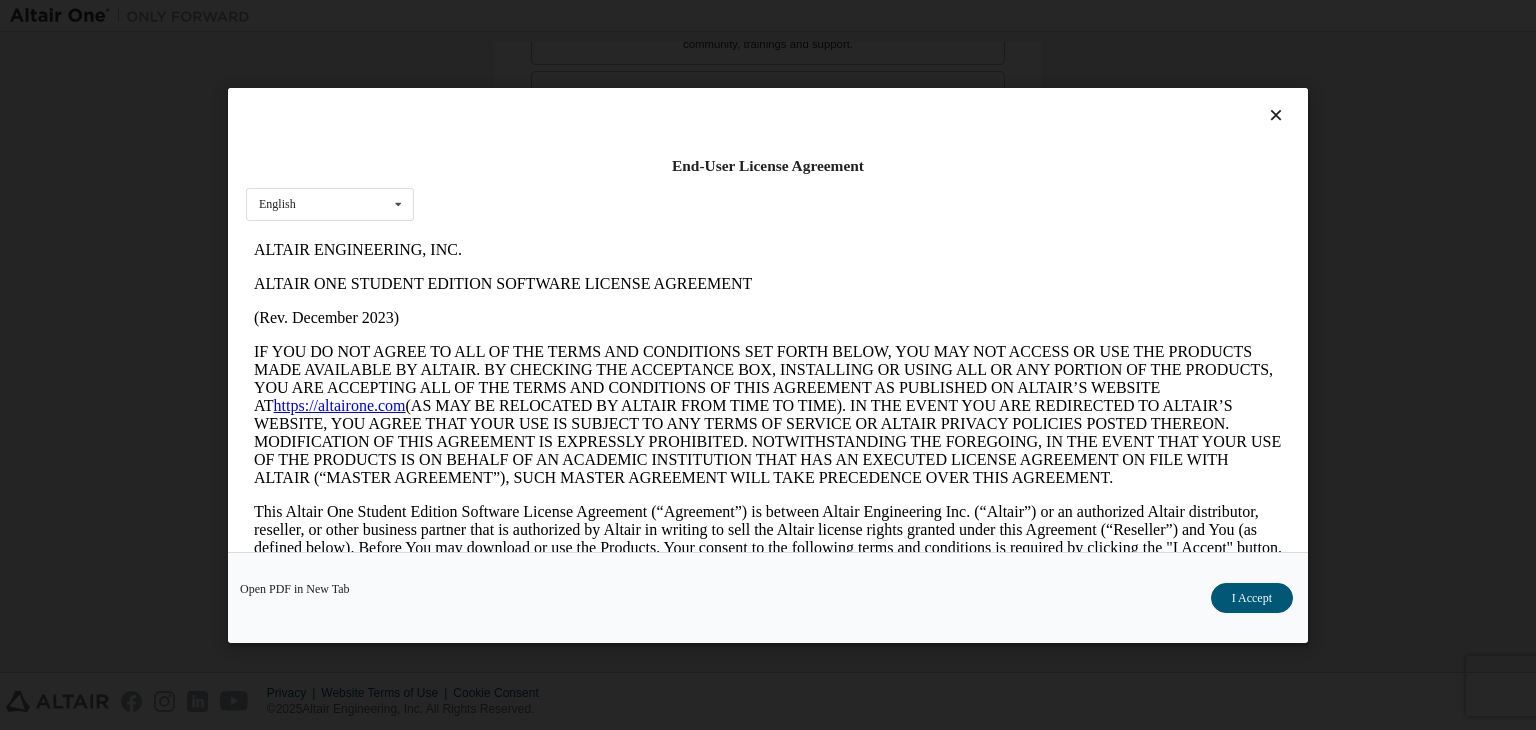 scroll, scrollTop: 0, scrollLeft: 0, axis: both 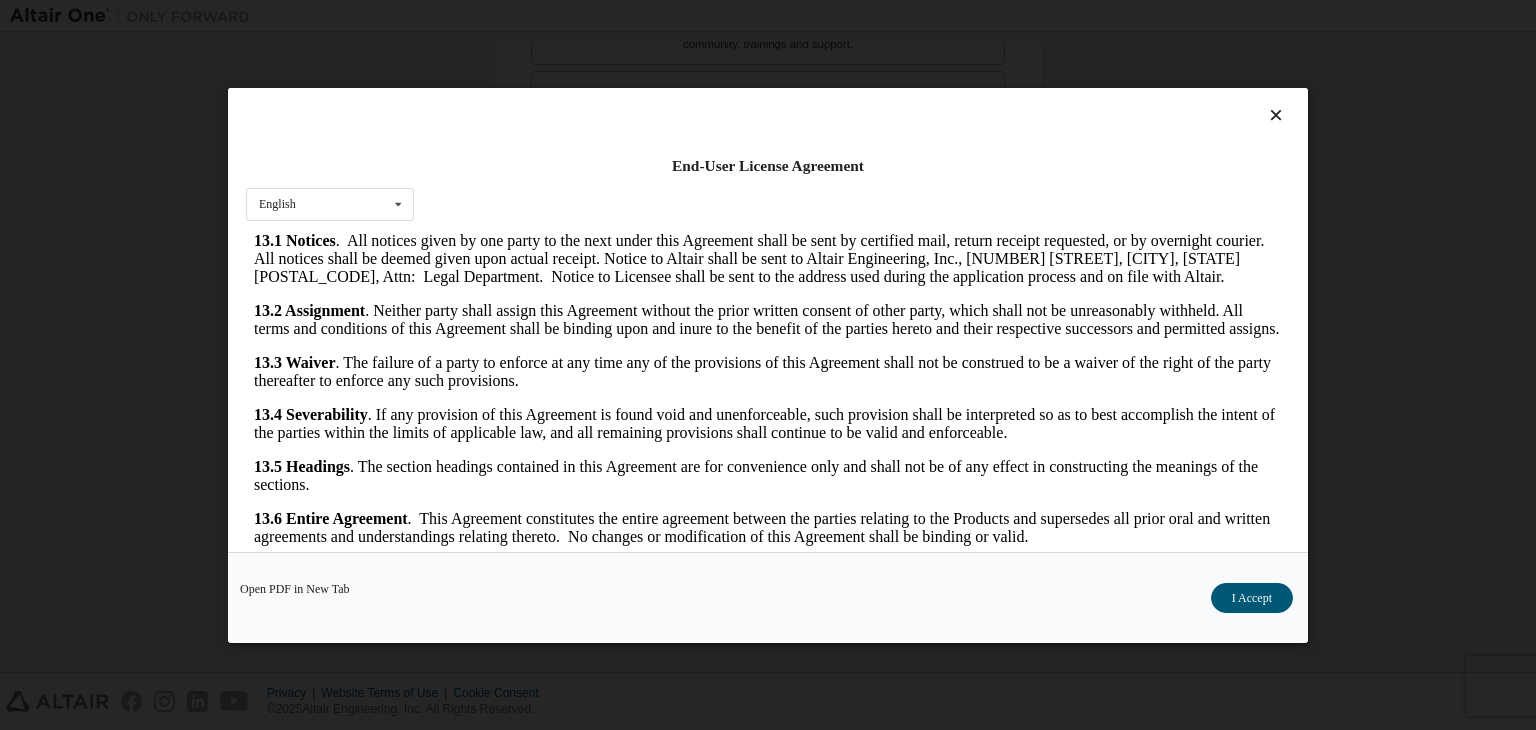 drag, startPoint x: 1272, startPoint y: 264, endPoint x: 1489, endPoint y: 813, distance: 590.33044 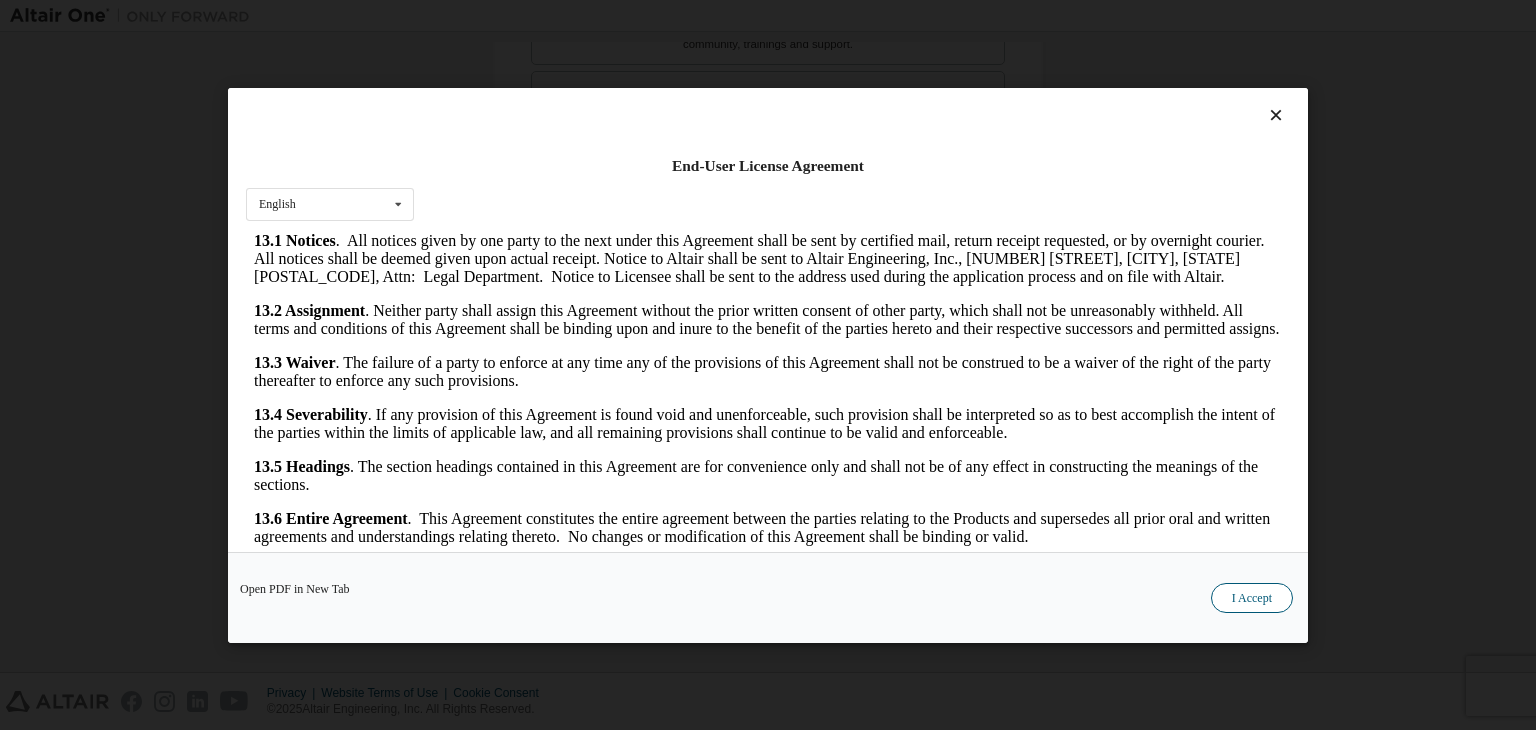 click on "I Accept" at bounding box center [1252, 598] 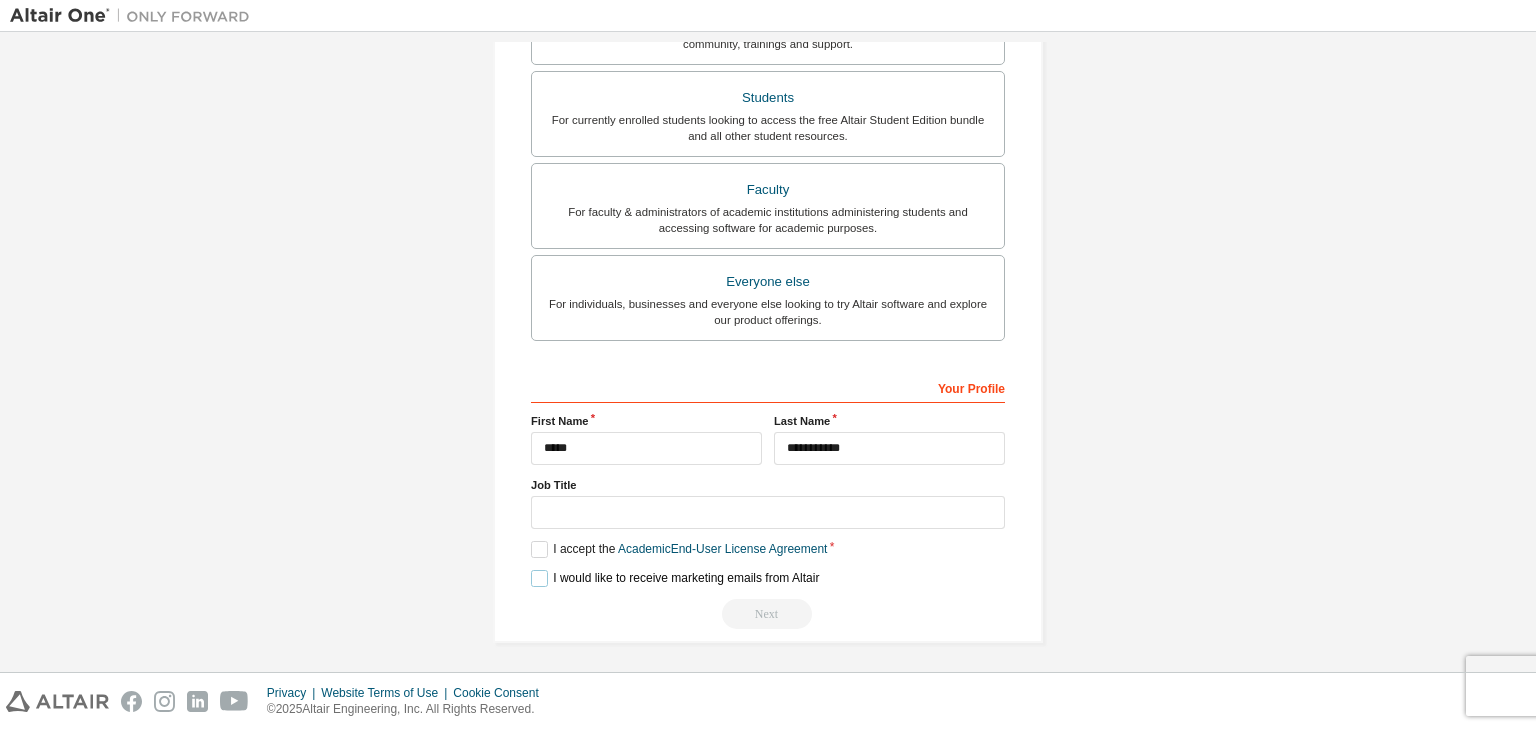 click on "I would like to receive marketing emails from Altair" at bounding box center (675, 578) 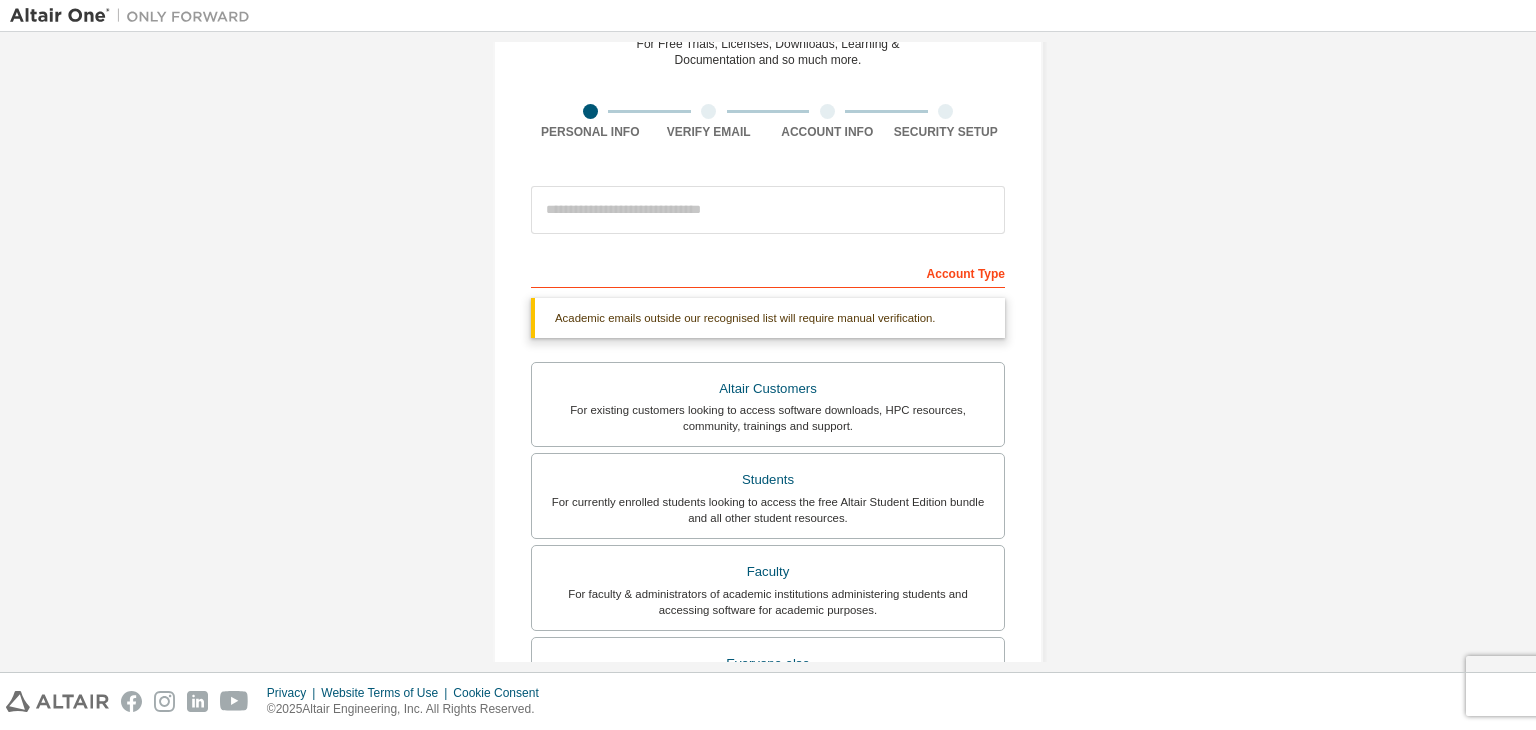 scroll, scrollTop: 86, scrollLeft: 0, axis: vertical 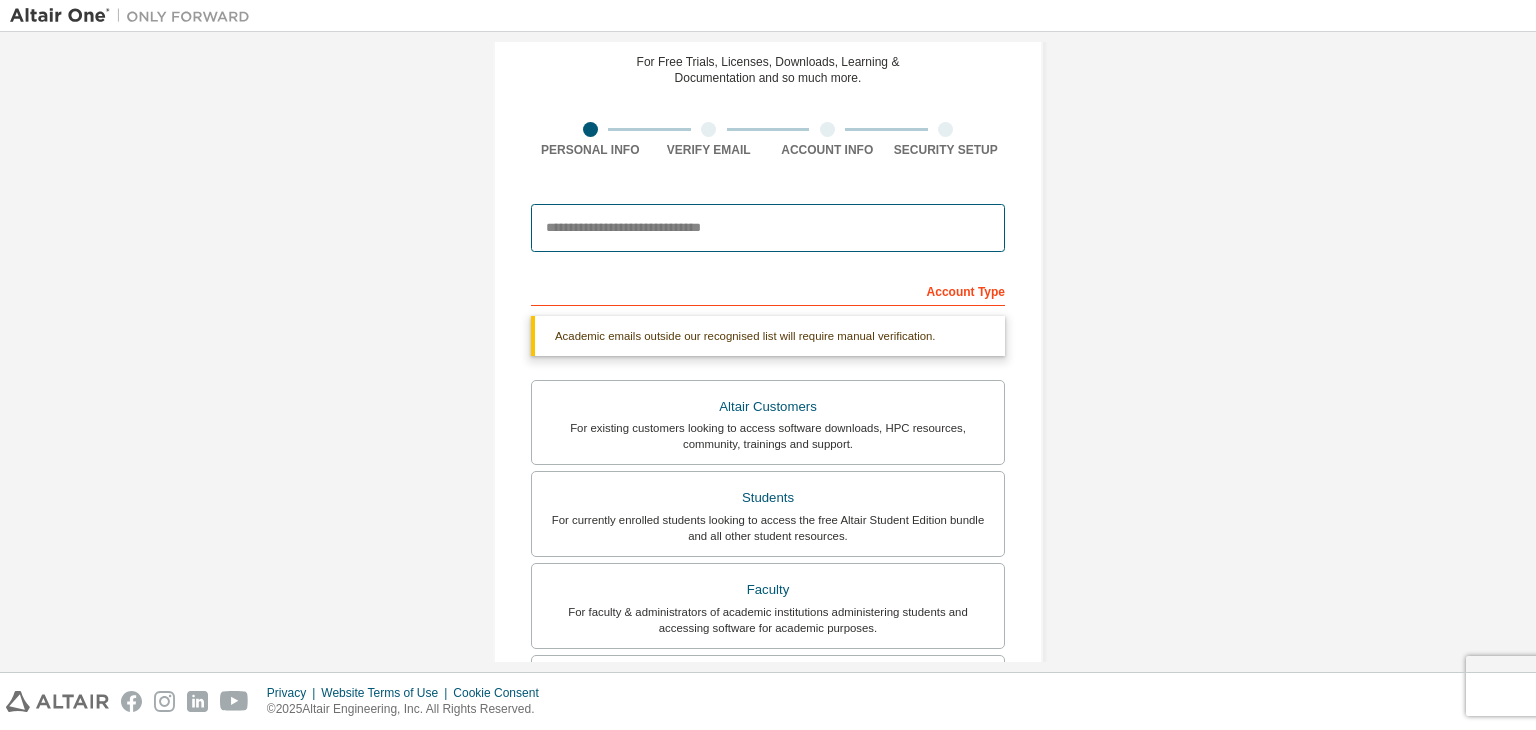 click at bounding box center (768, 228) 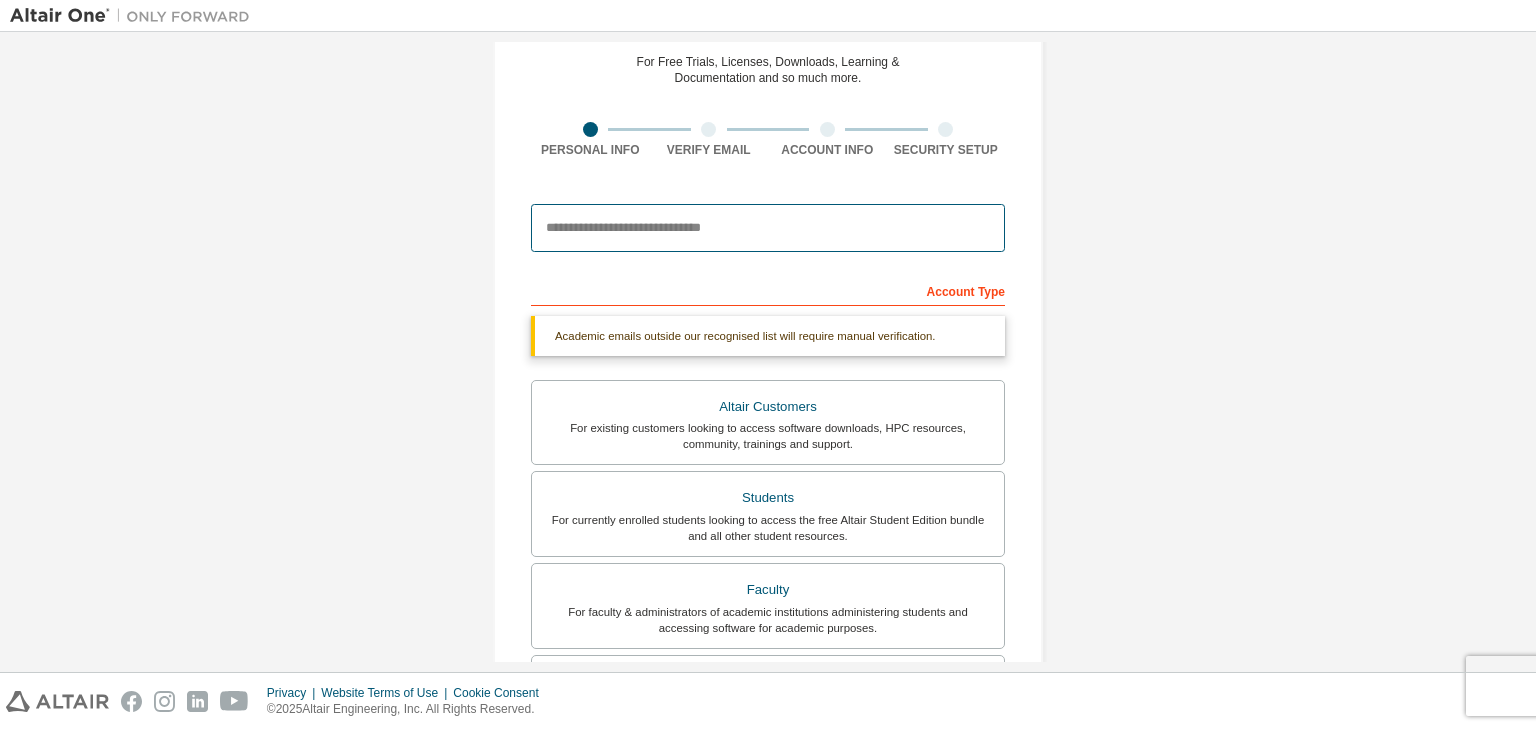 type on "**********" 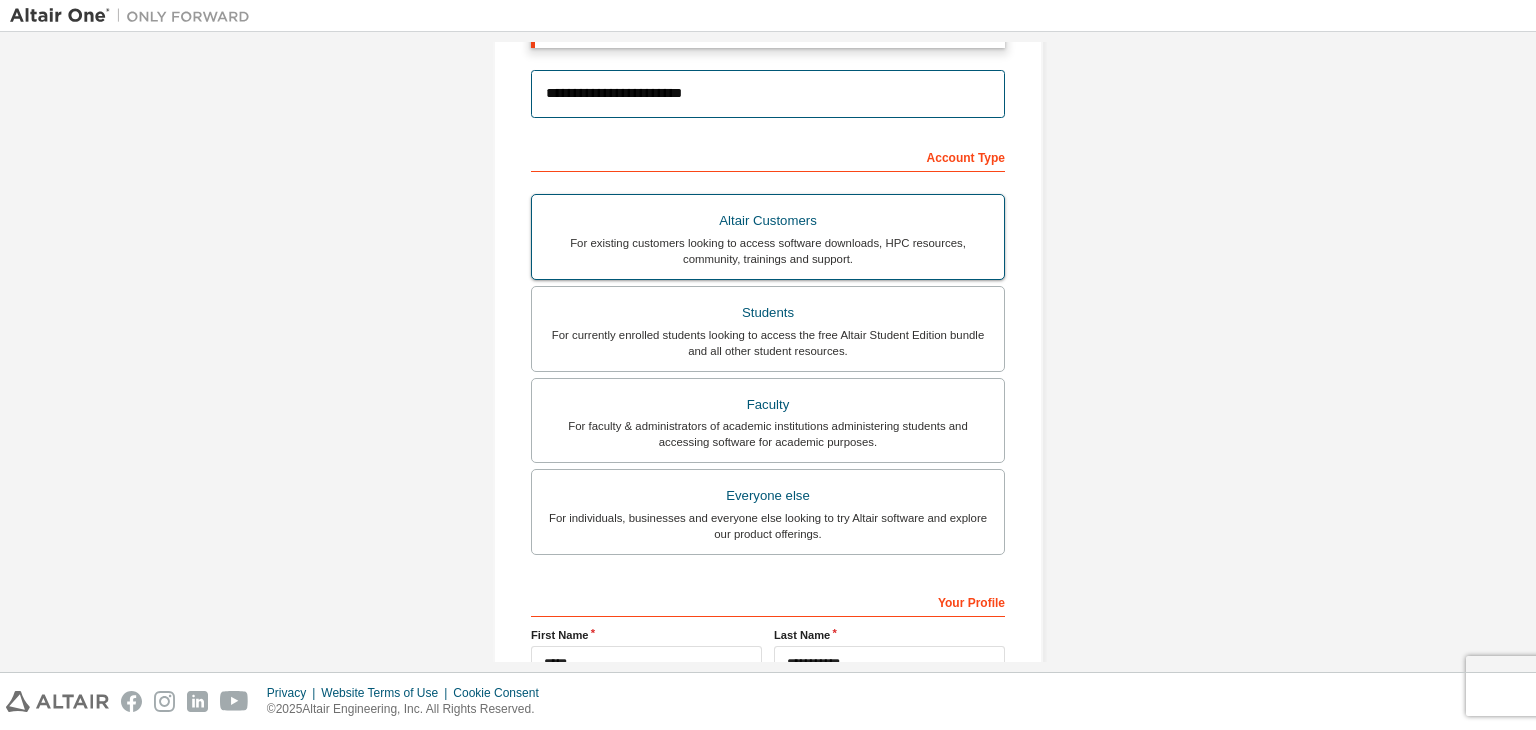 scroll, scrollTop: 498, scrollLeft: 0, axis: vertical 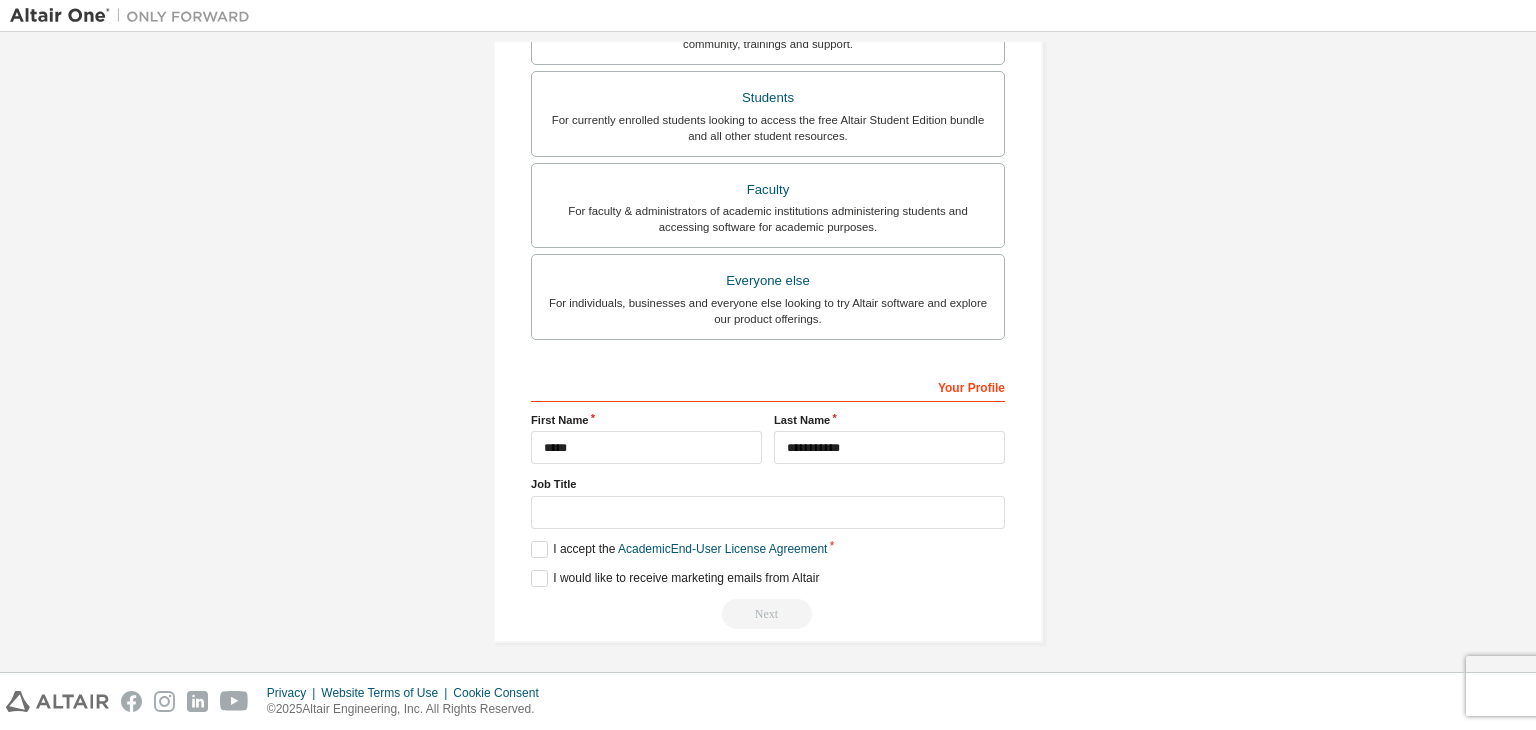 click on "Next" at bounding box center [768, 614] 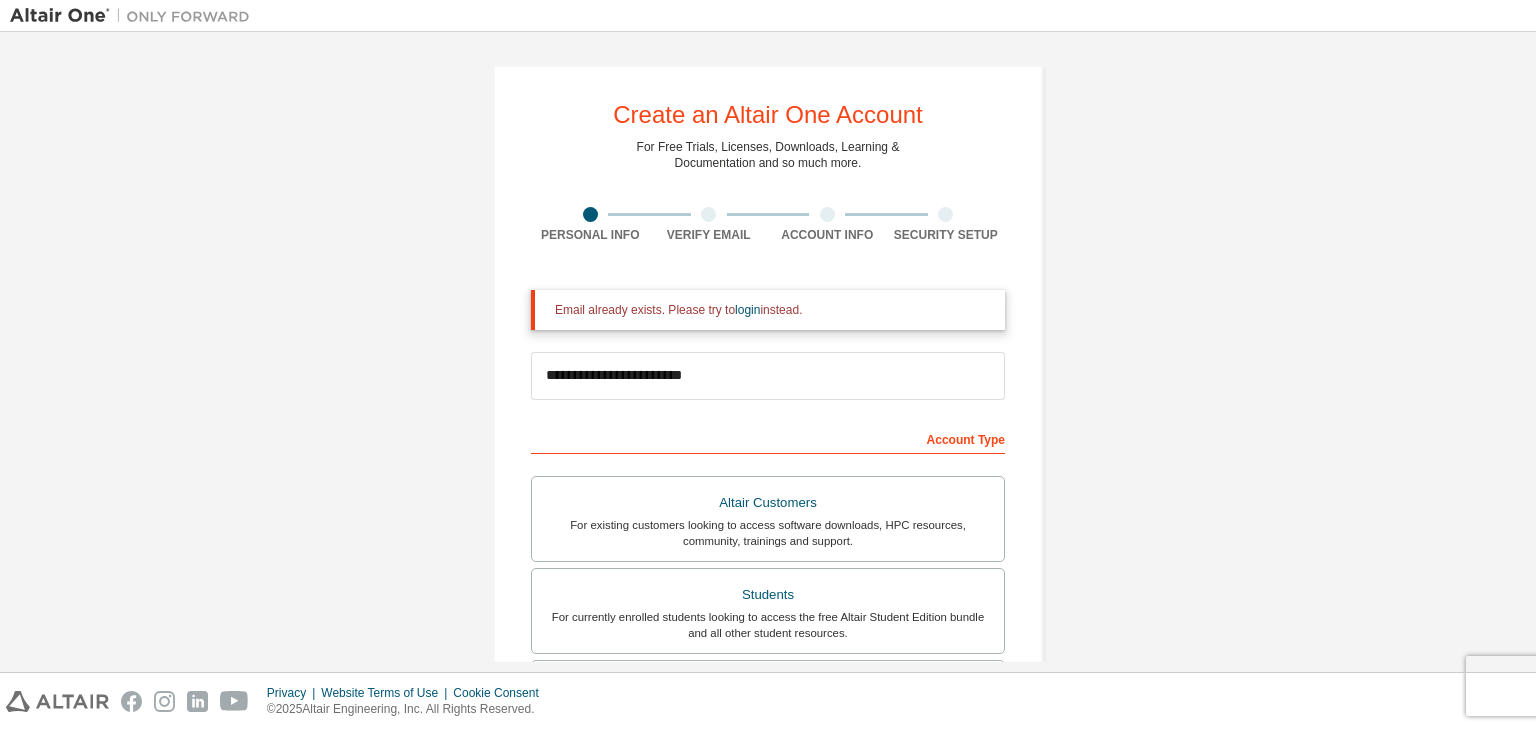 scroll, scrollTop: 0, scrollLeft: 0, axis: both 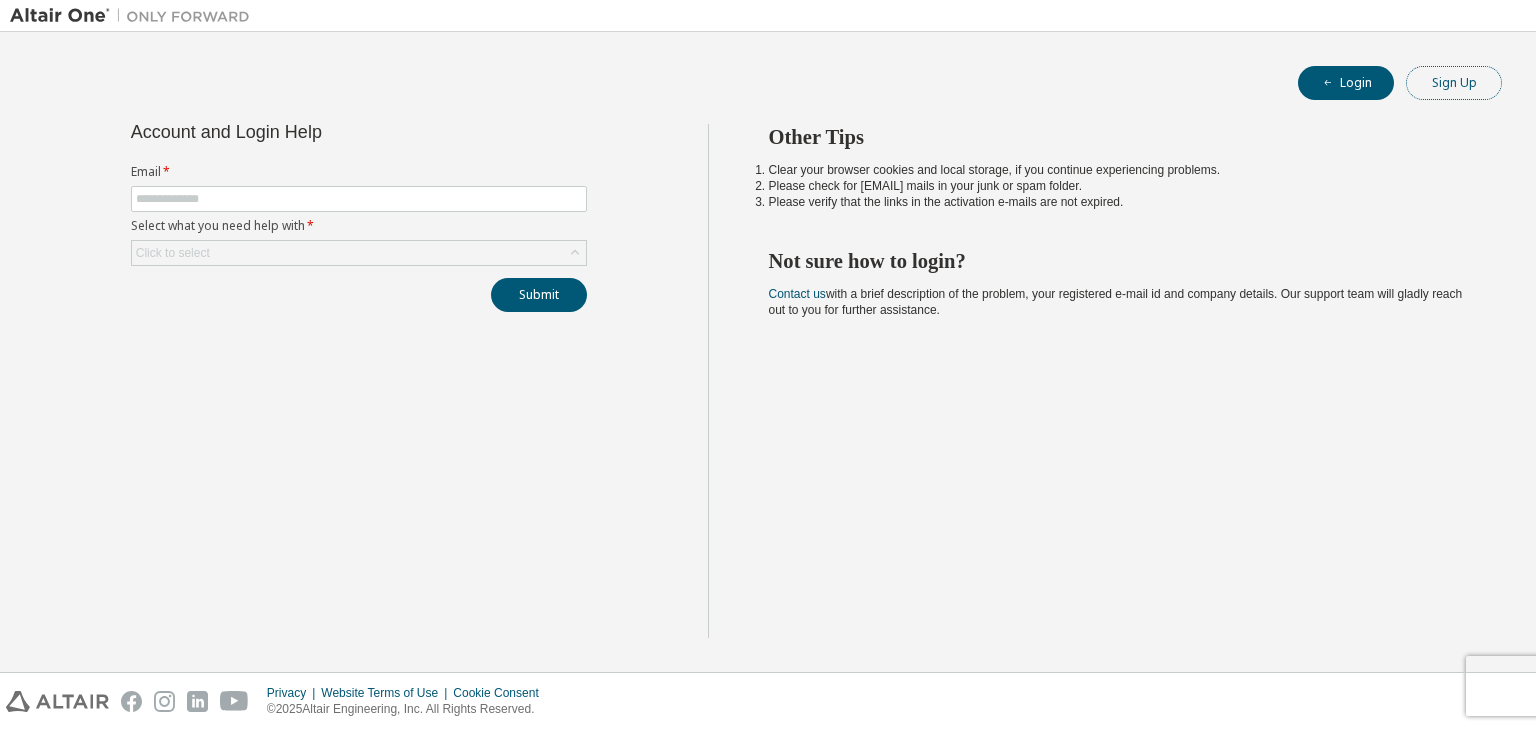 click on "Sign Up" at bounding box center (1454, 83) 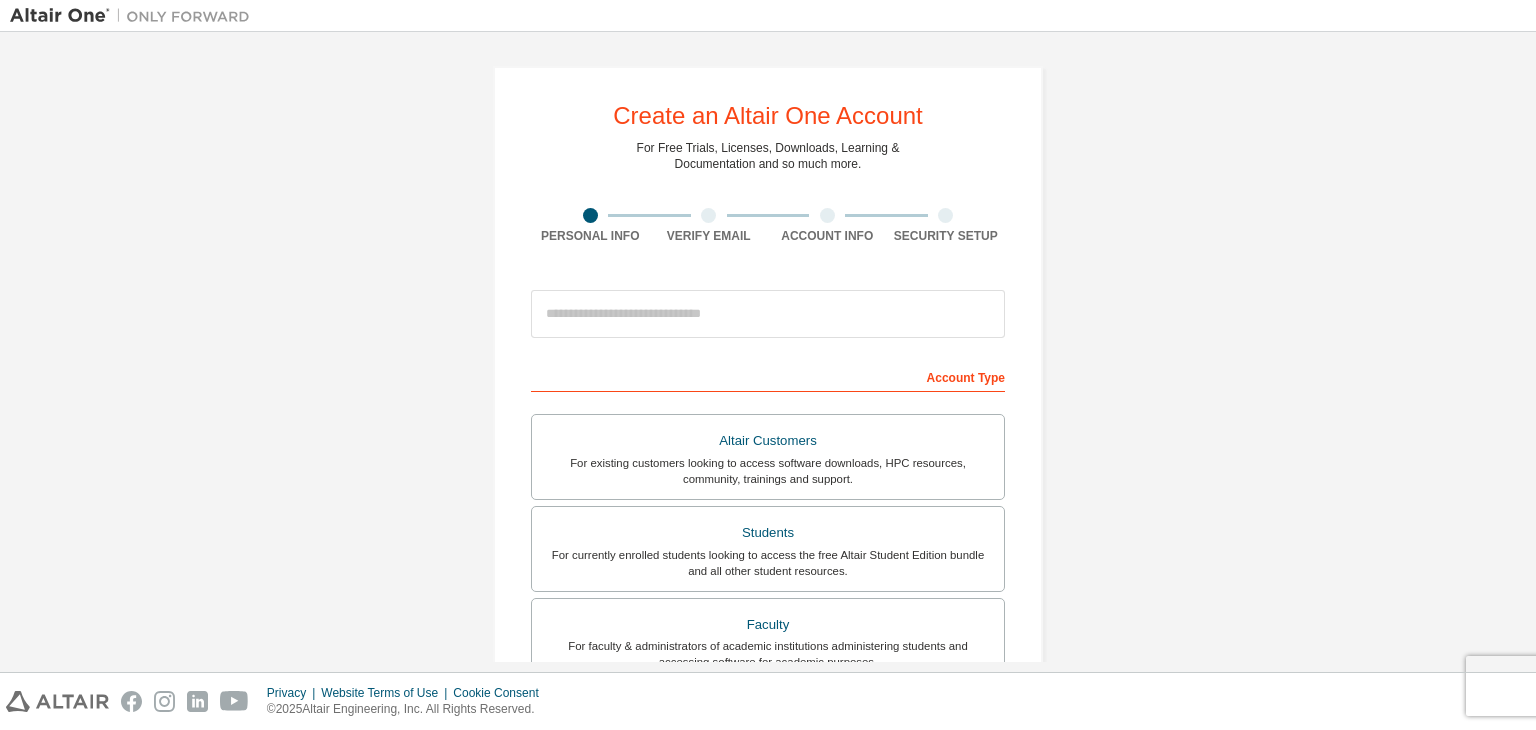 click at bounding box center (708, 215) 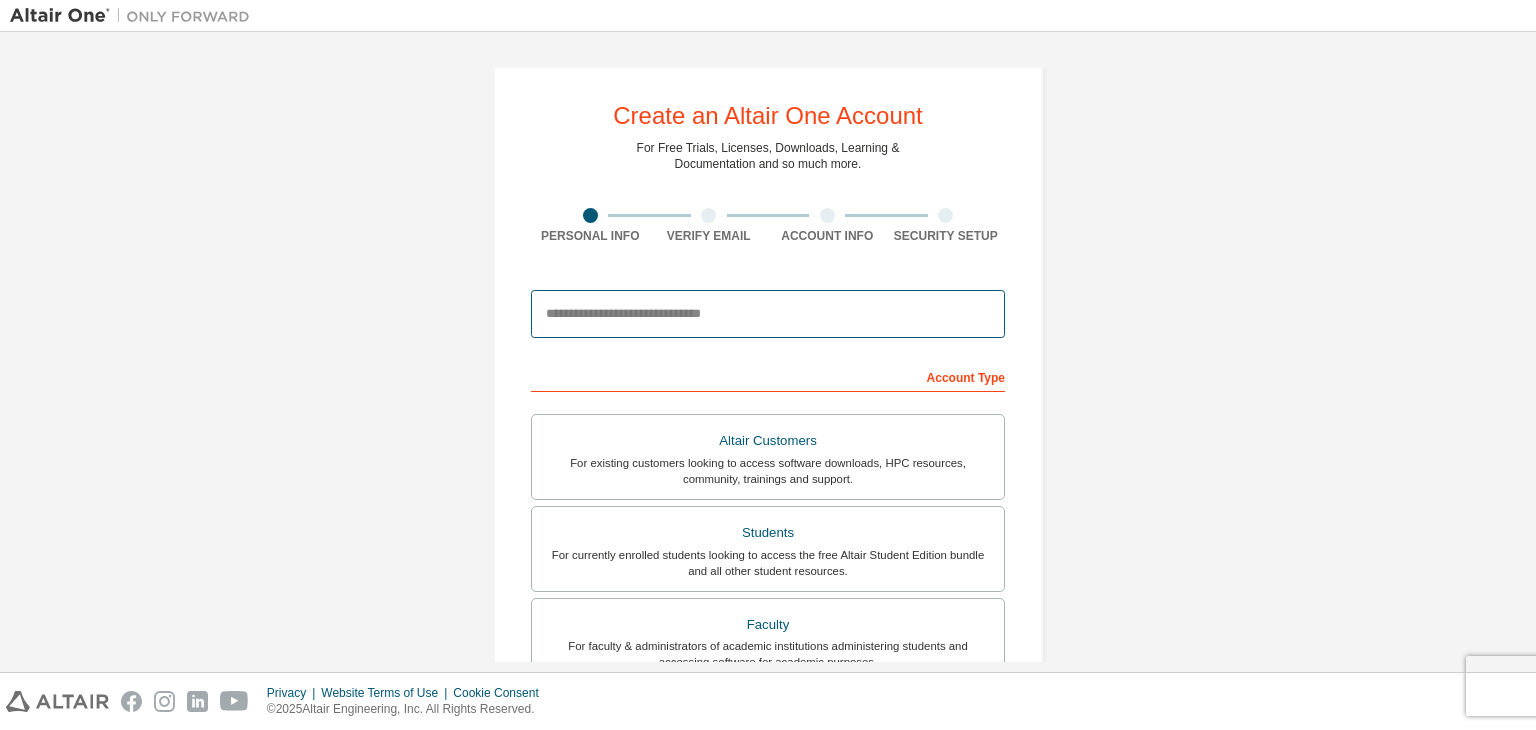 click at bounding box center [768, 314] 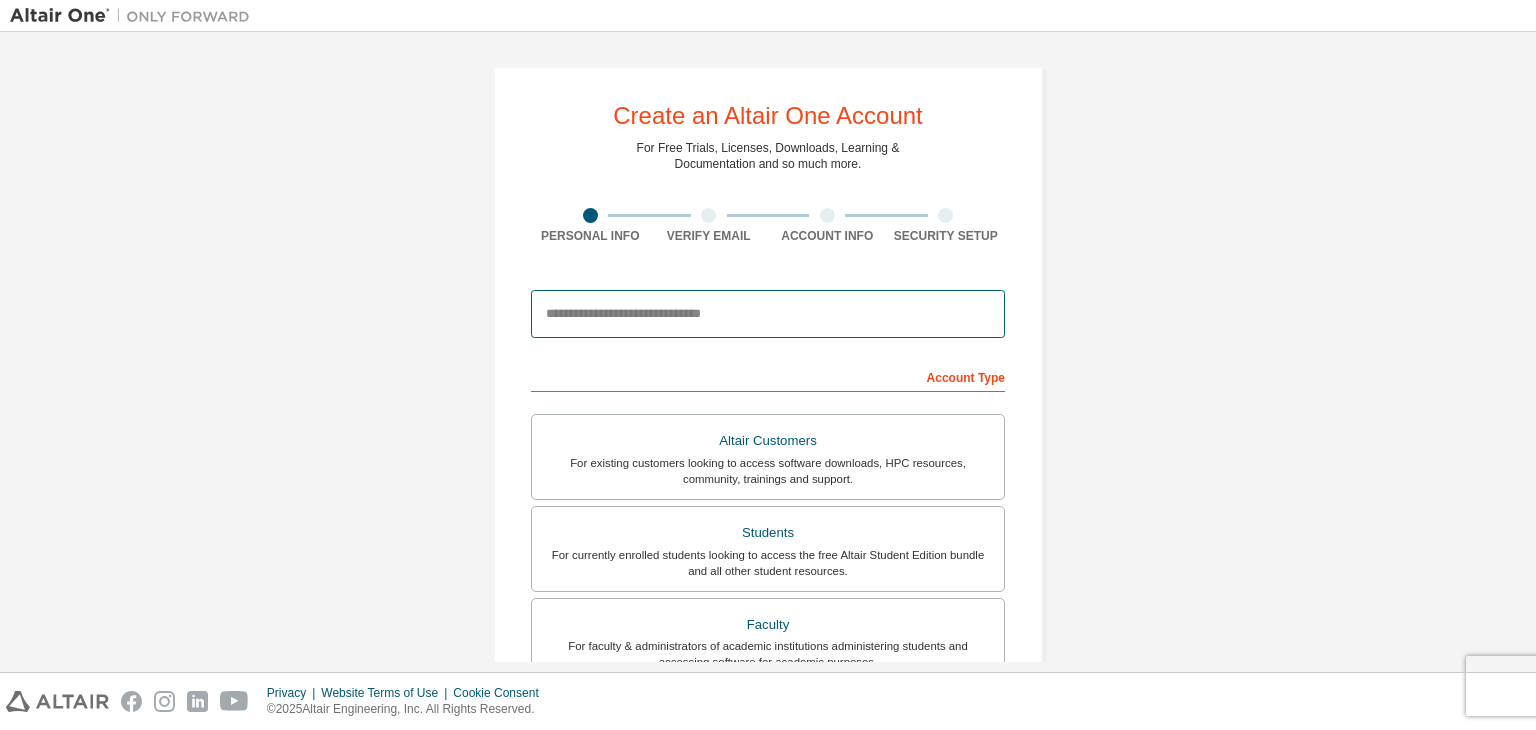type on "**********" 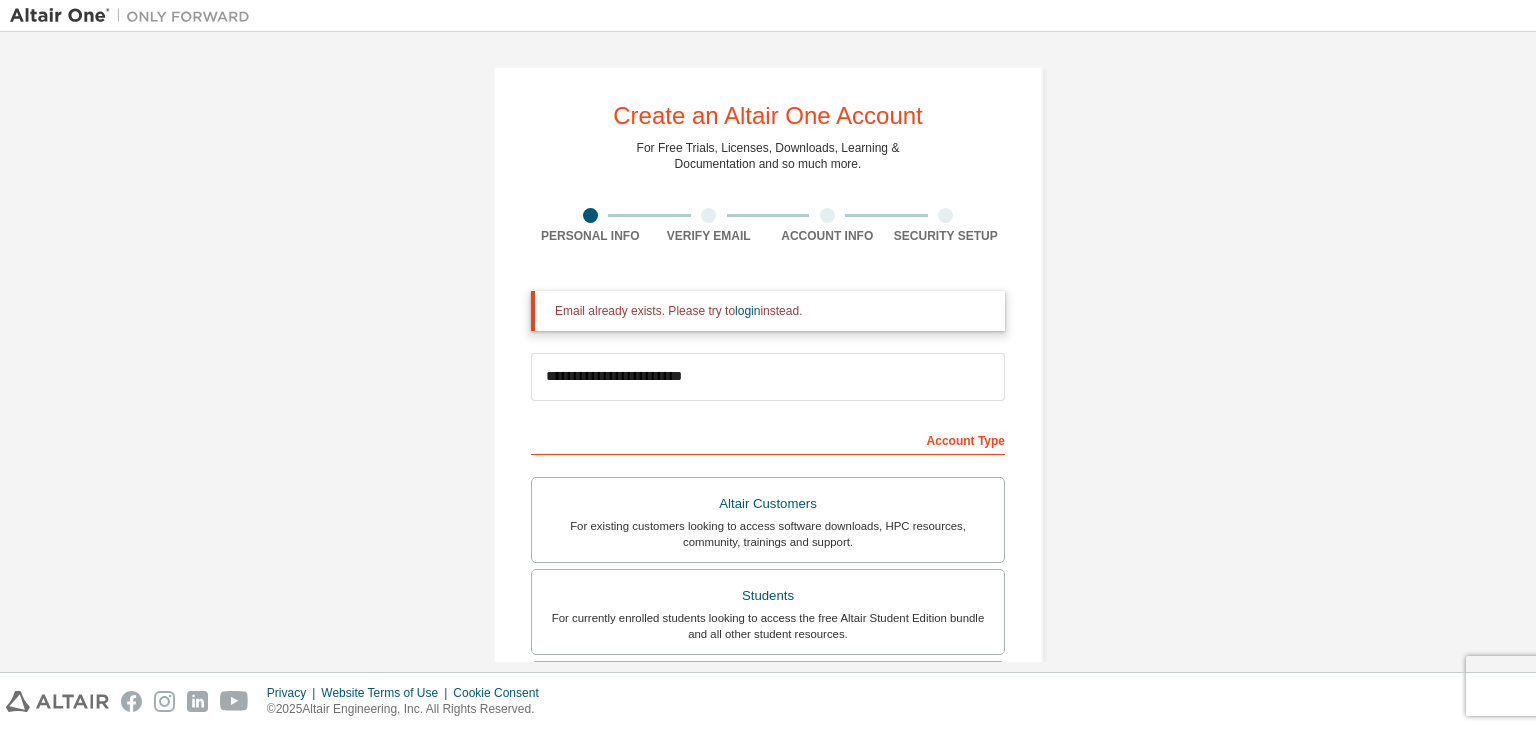 click on "Email already exists. Please try to  login  instead." at bounding box center (772, 311) 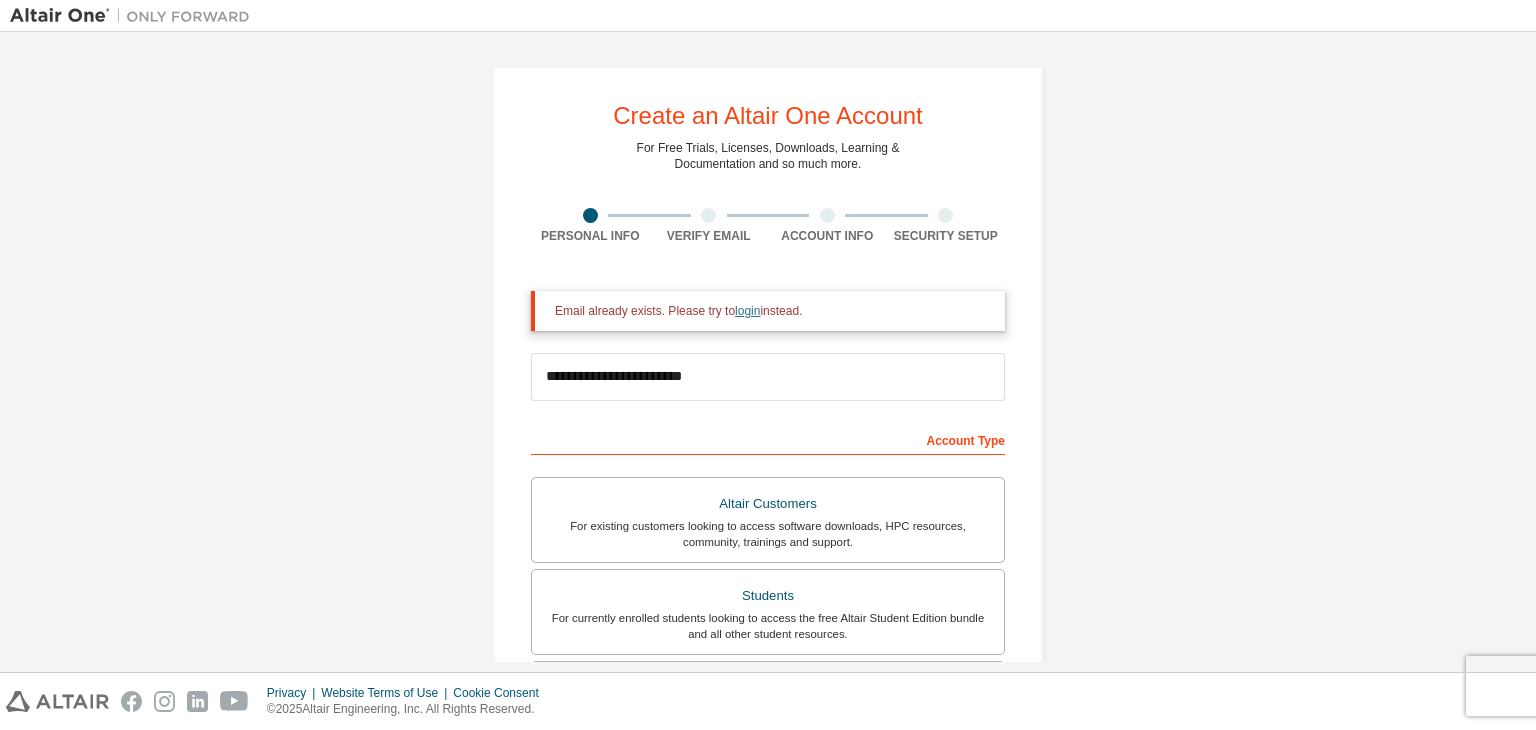 click on "login" at bounding box center (747, 311) 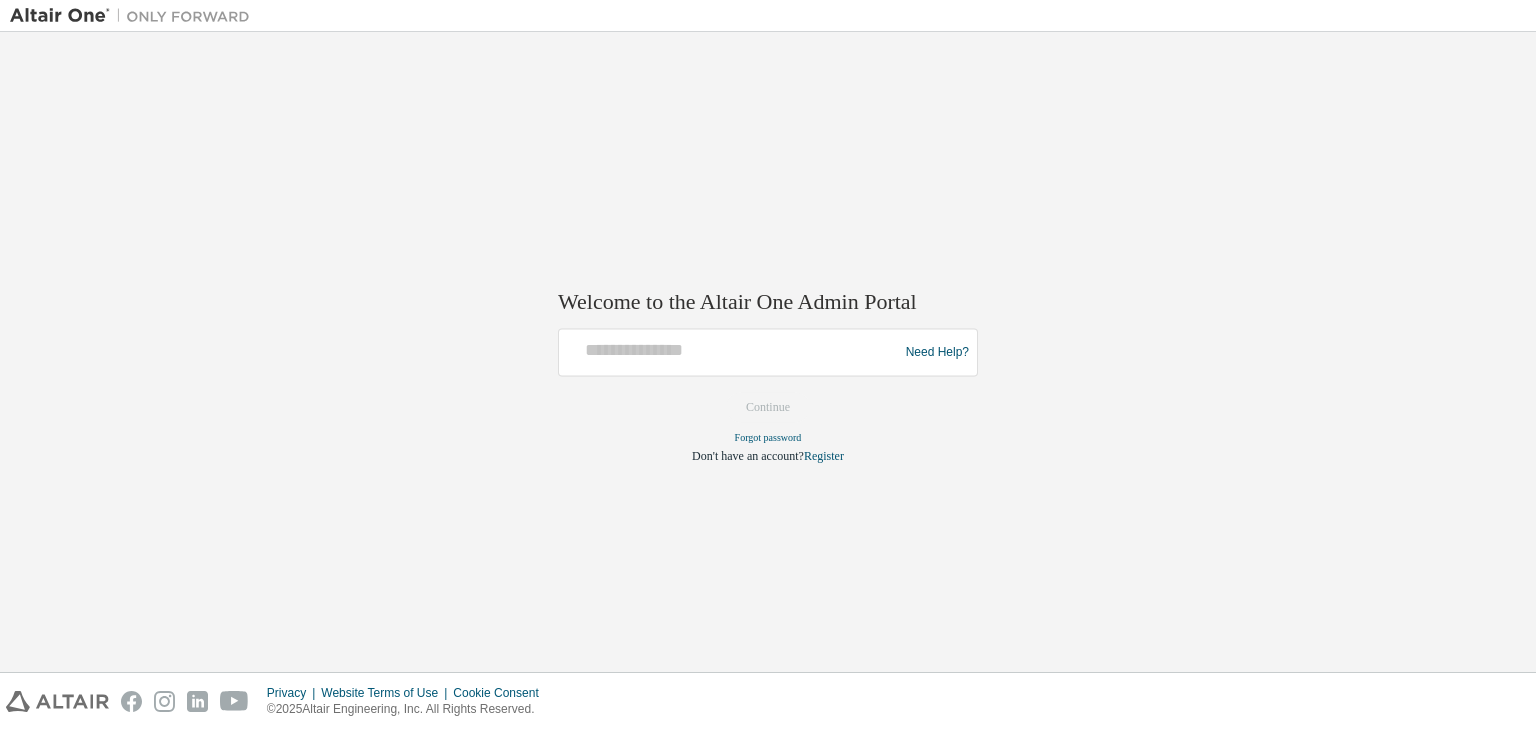 scroll, scrollTop: 0, scrollLeft: 0, axis: both 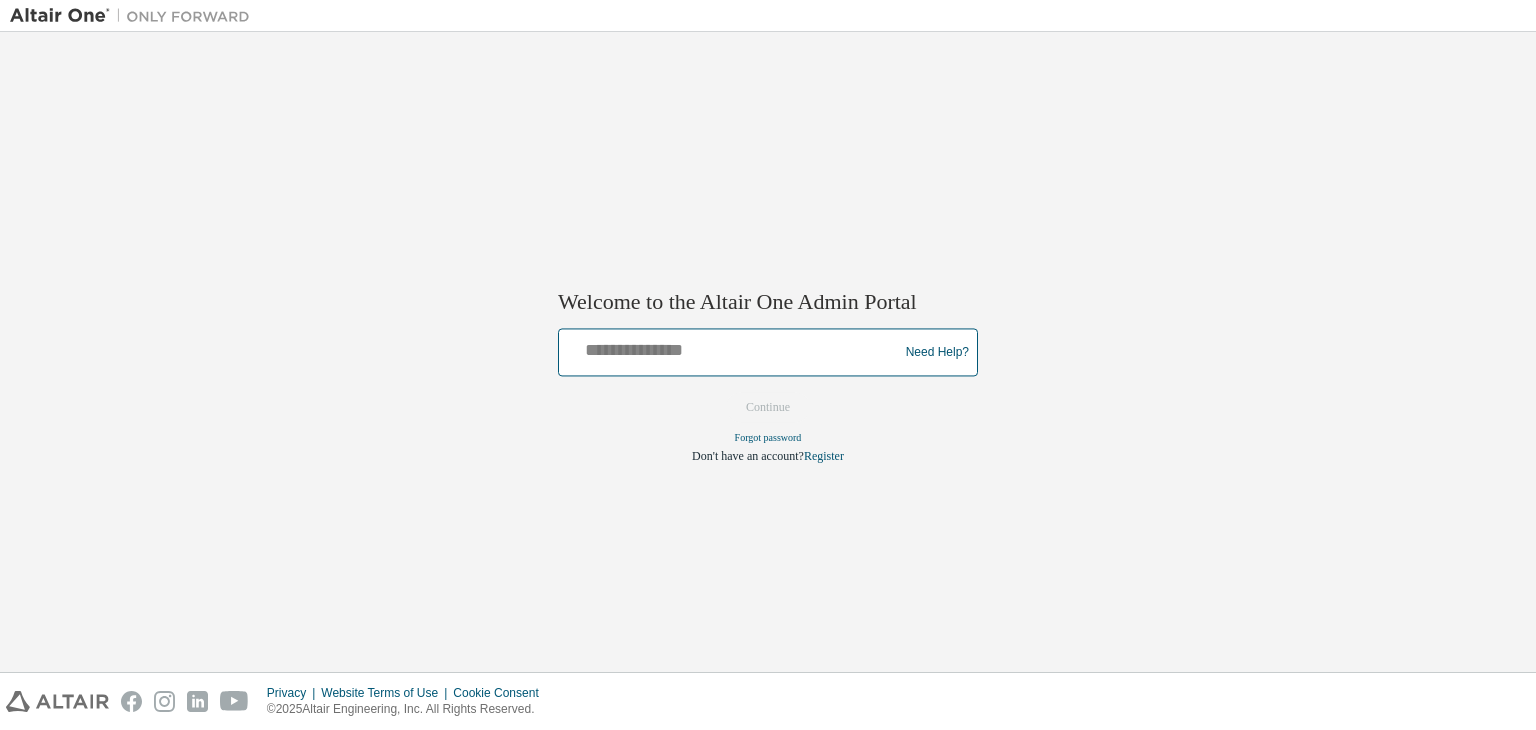 click at bounding box center [731, 348] 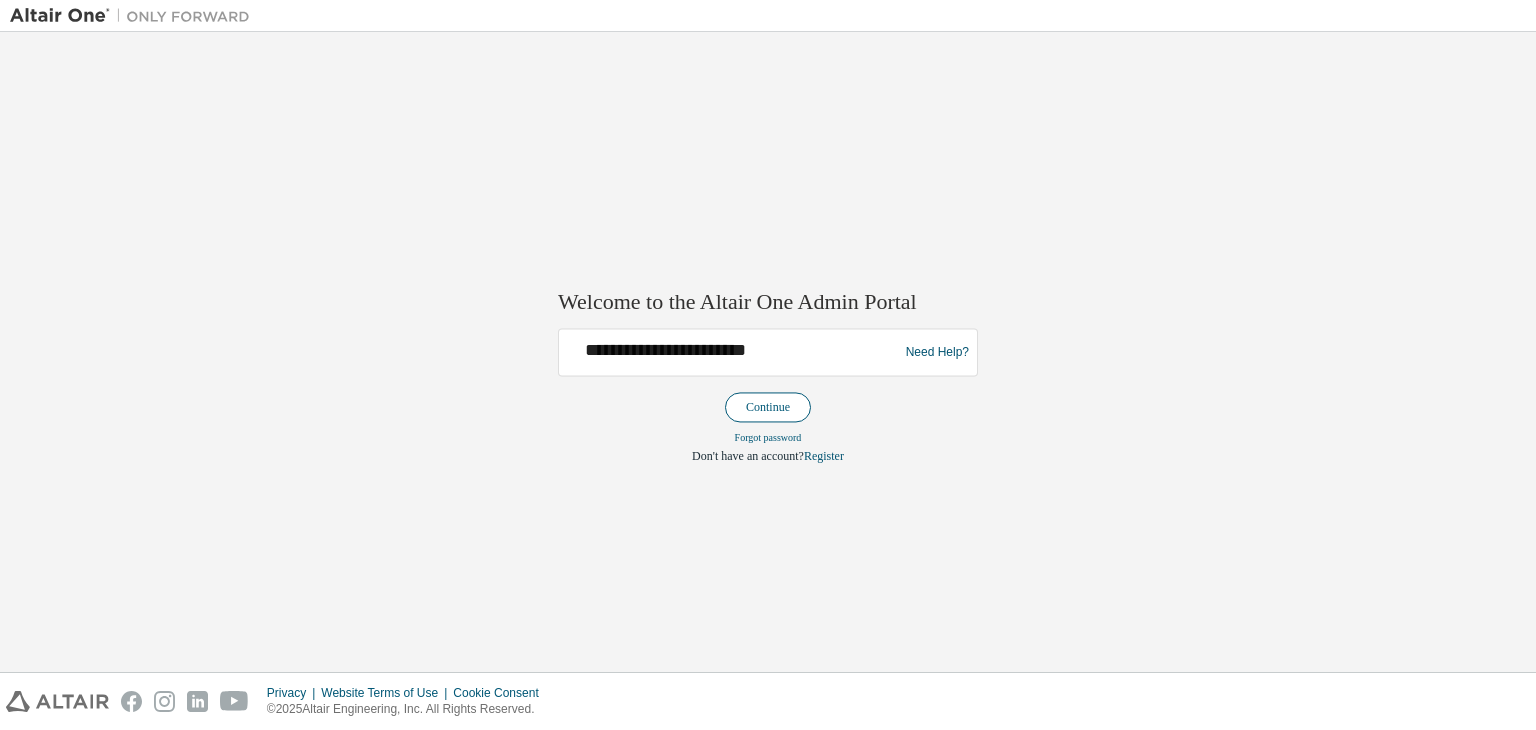click on "Continue" at bounding box center [768, 408] 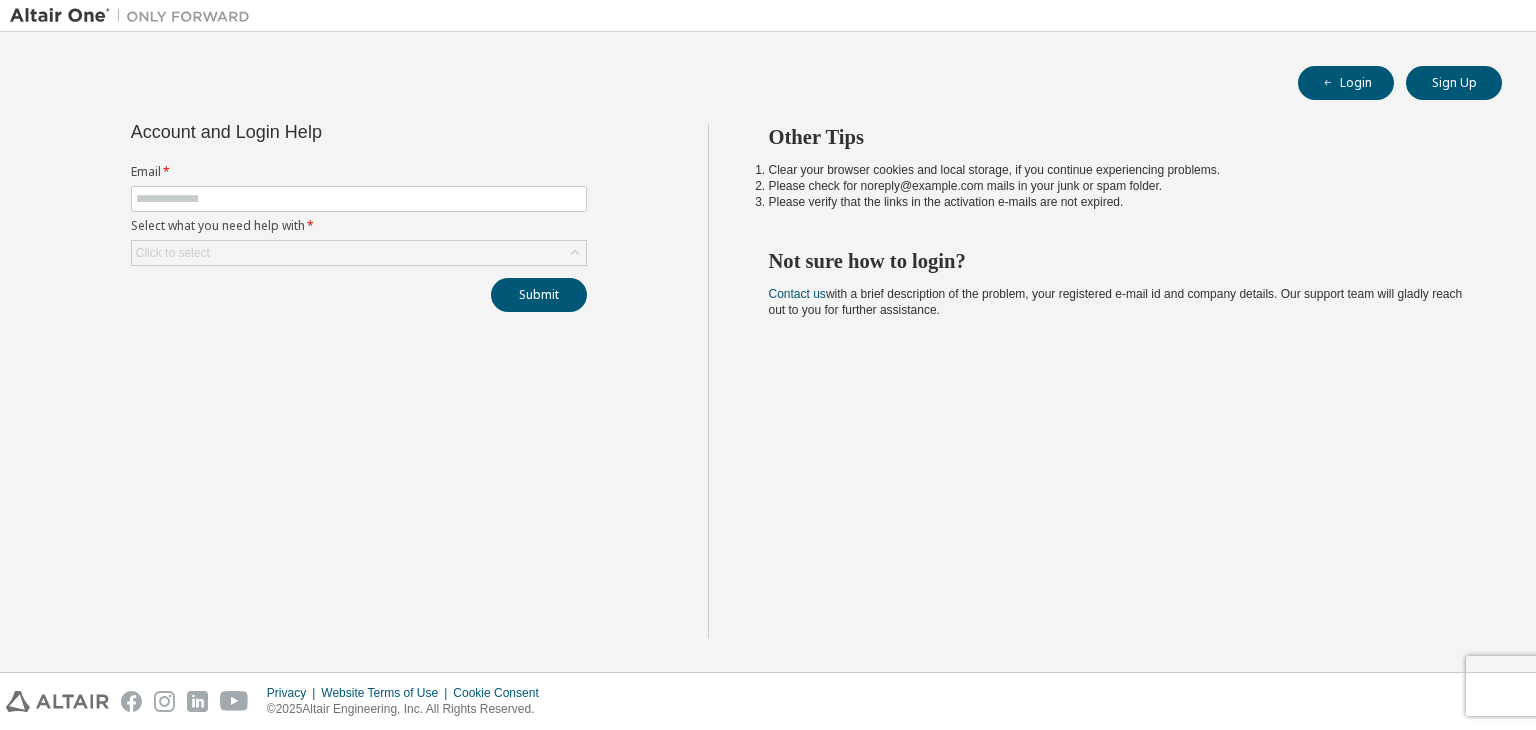 scroll, scrollTop: 0, scrollLeft: 0, axis: both 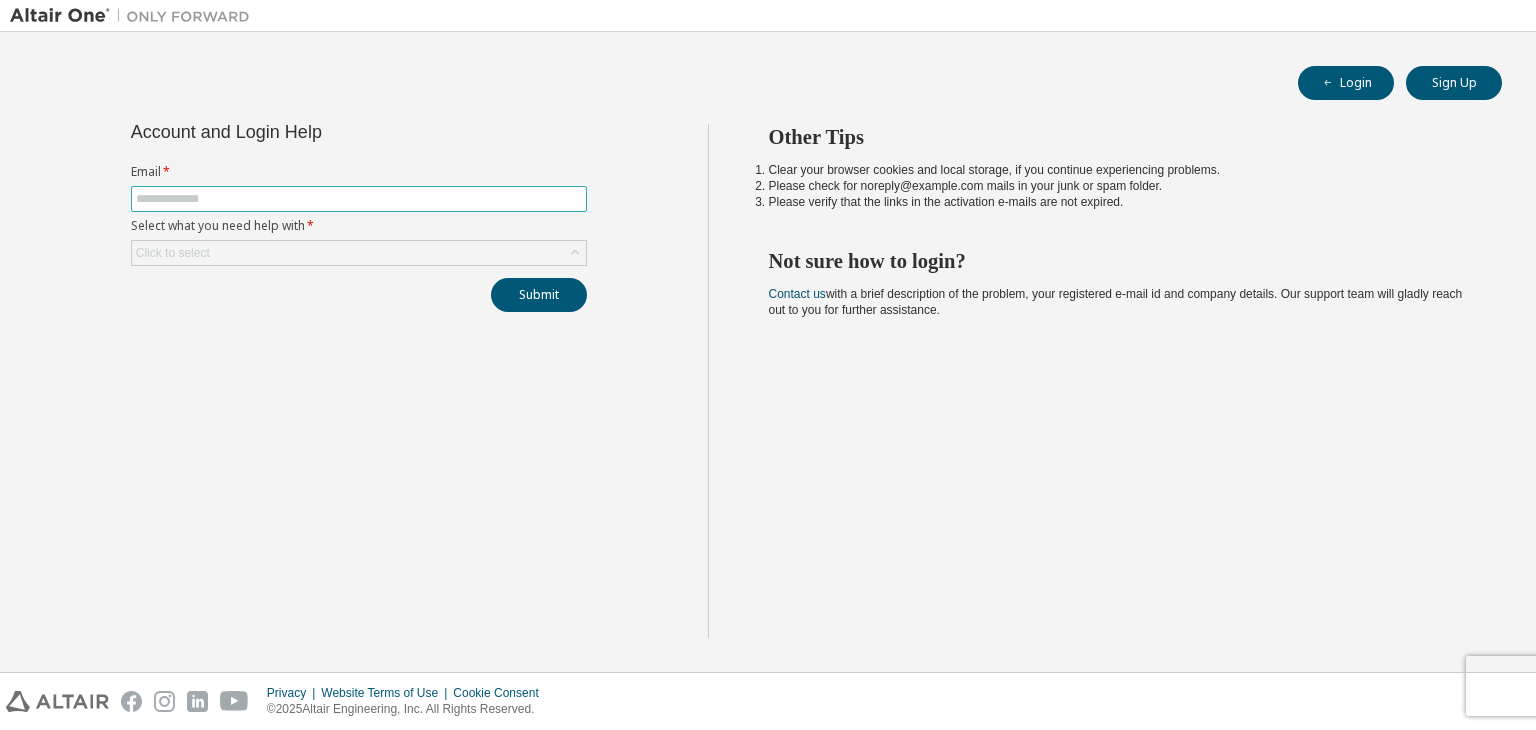 click at bounding box center [359, 199] 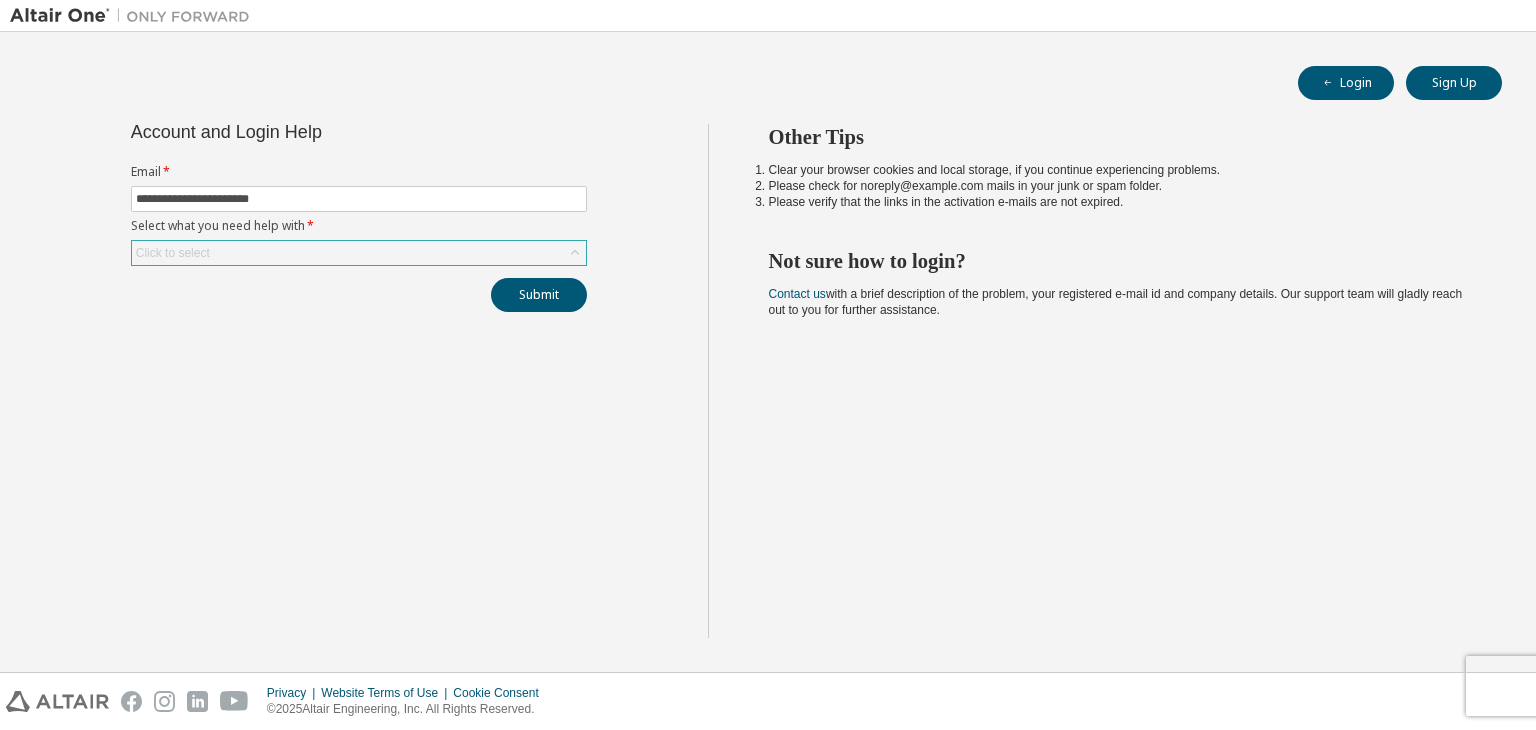click on "Click to select" at bounding box center [359, 253] 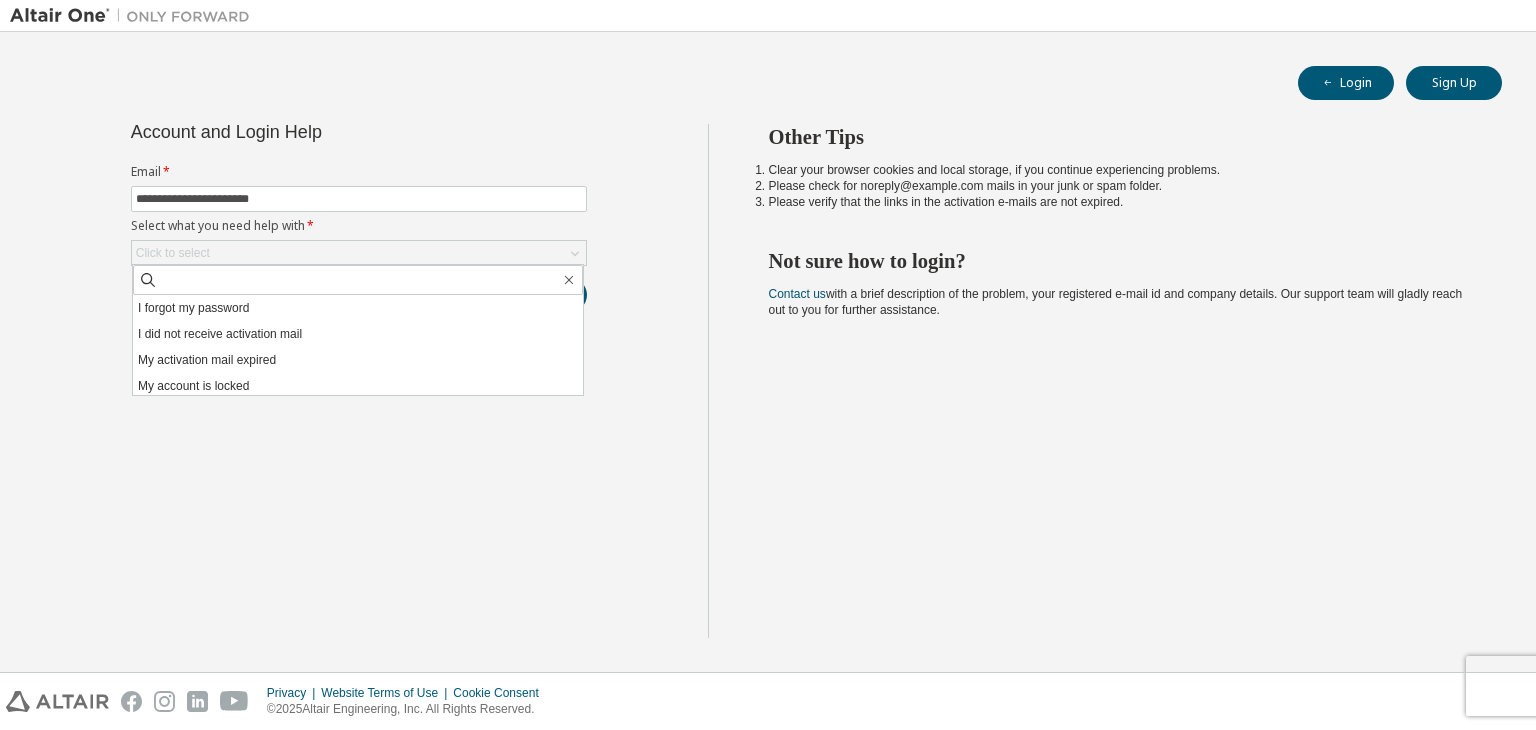click on "**********" at bounding box center [359, 381] 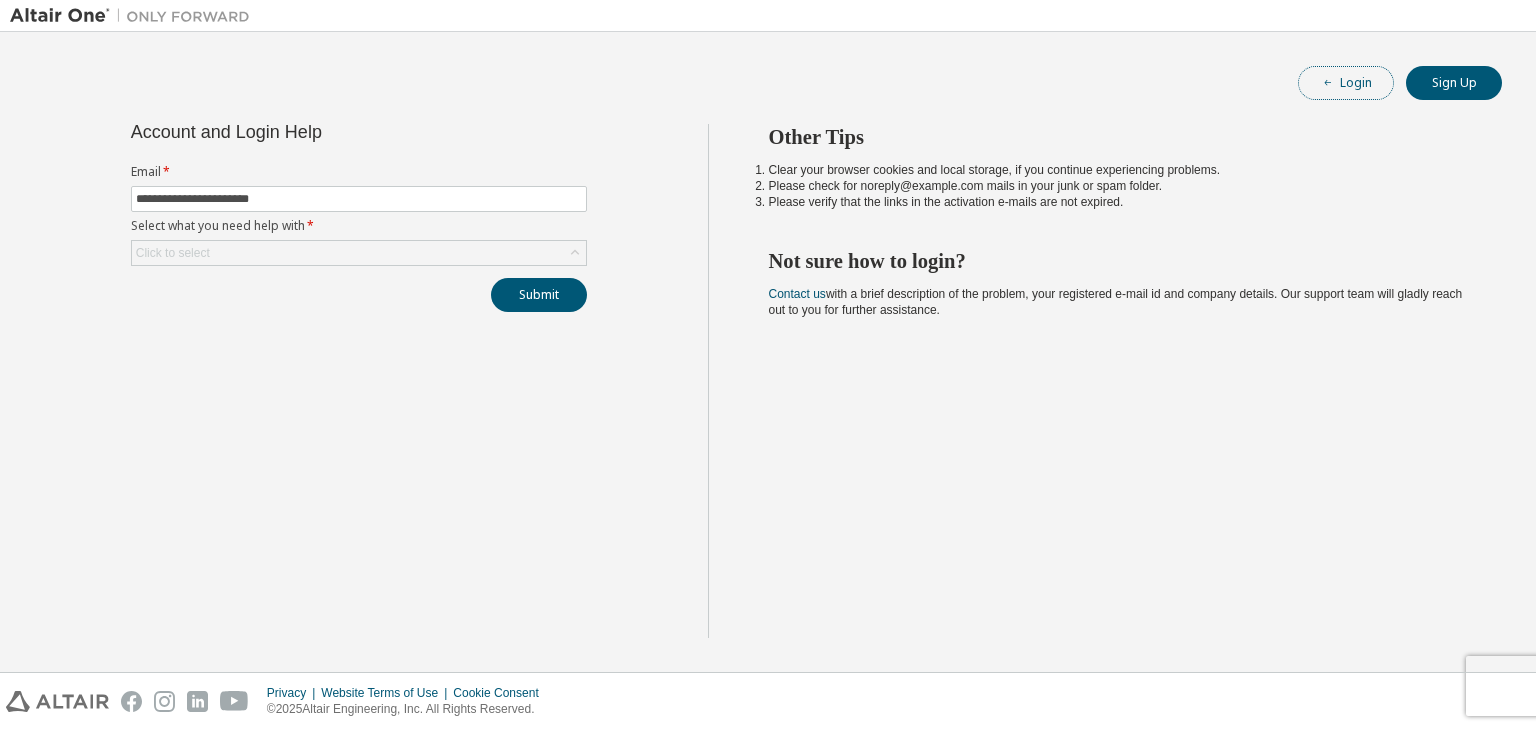 click at bounding box center (1328, 83) 